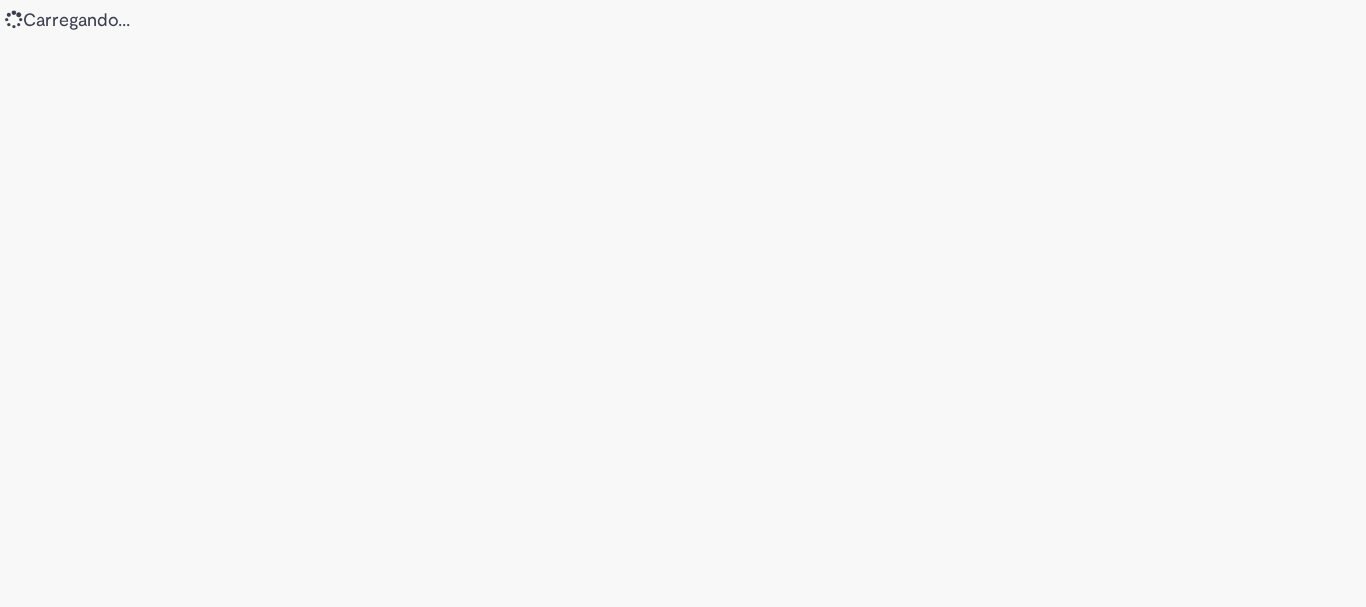 scroll, scrollTop: 0, scrollLeft: 0, axis: both 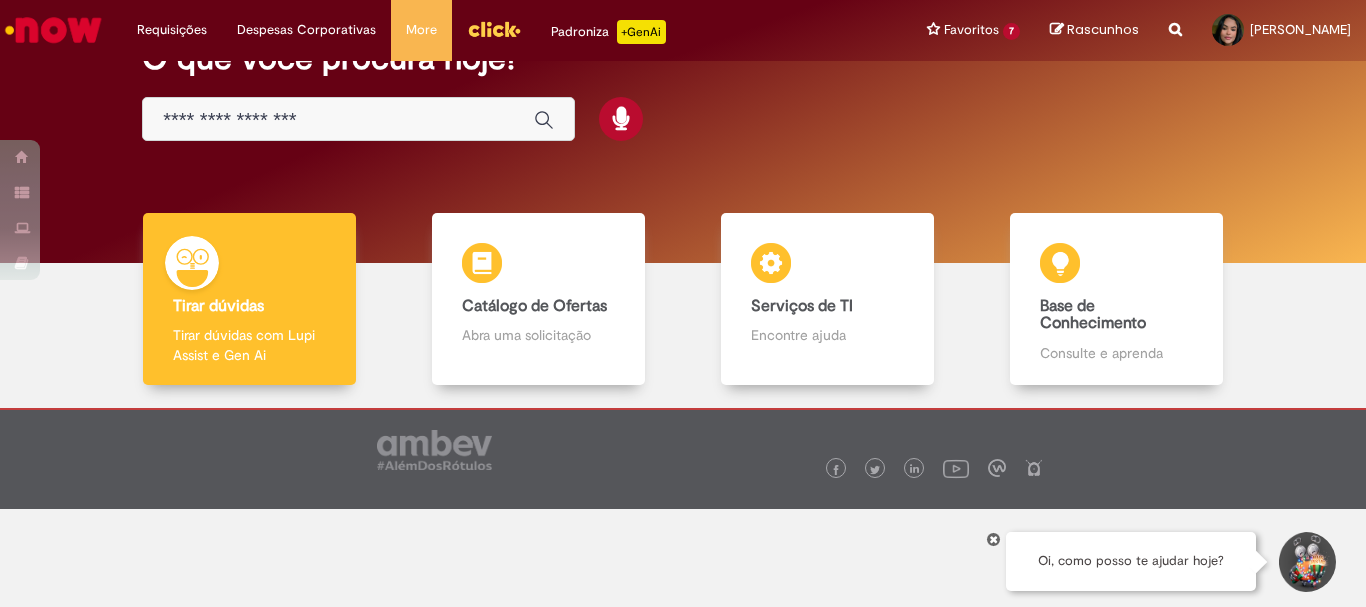 click at bounding box center (993, 539) 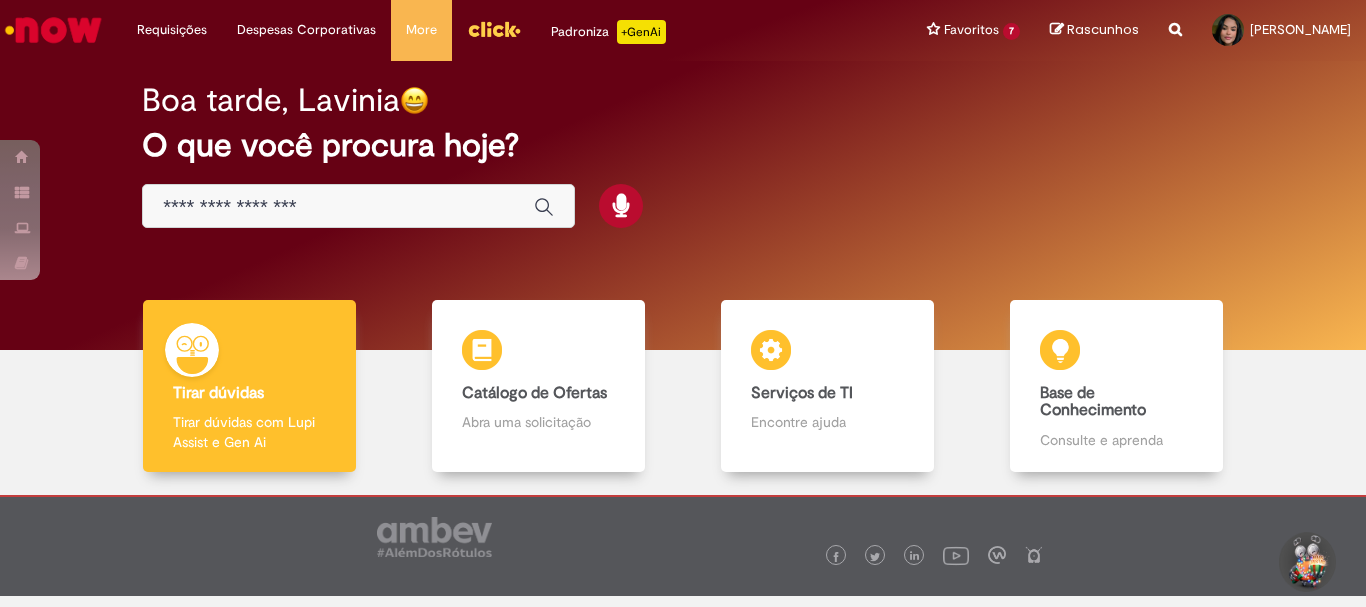 scroll, scrollTop: 3, scrollLeft: 0, axis: vertical 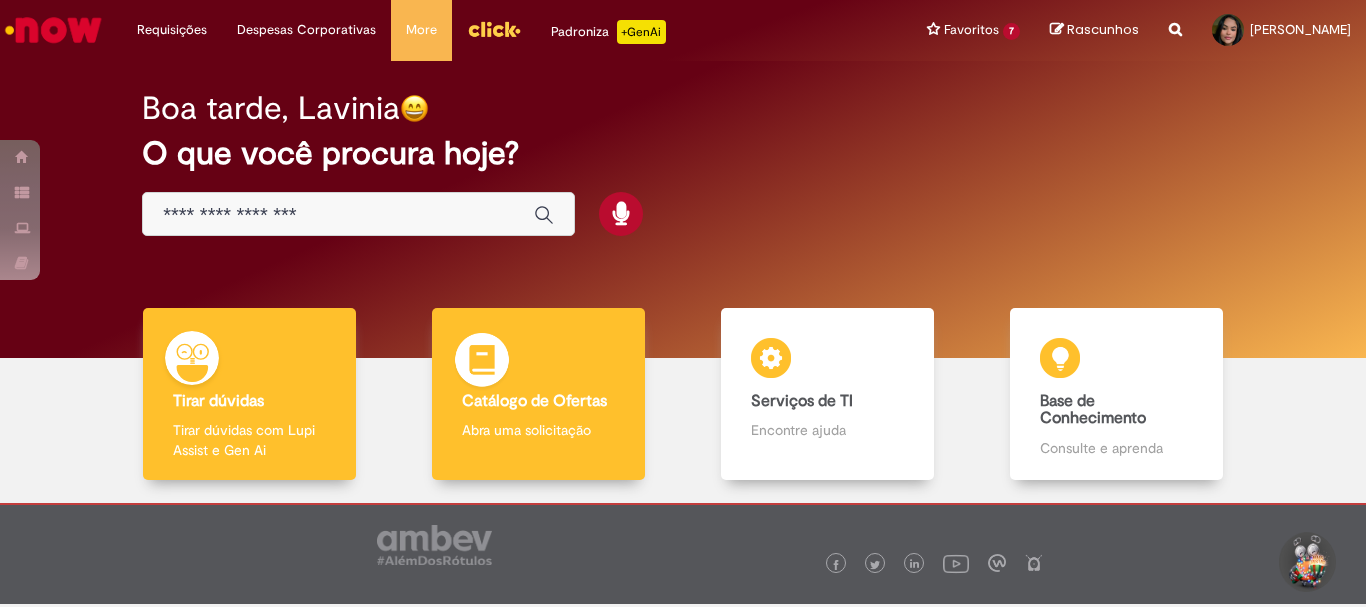 click on "Abra uma solicitação" at bounding box center [538, 430] 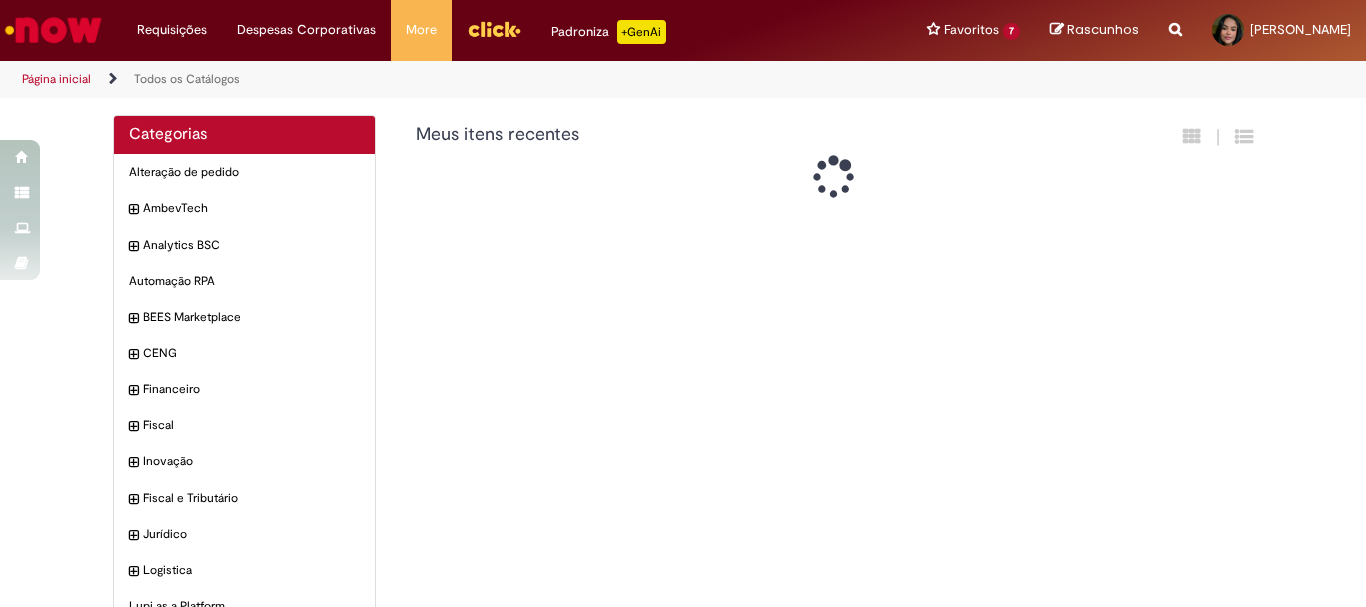 scroll, scrollTop: 0, scrollLeft: 0, axis: both 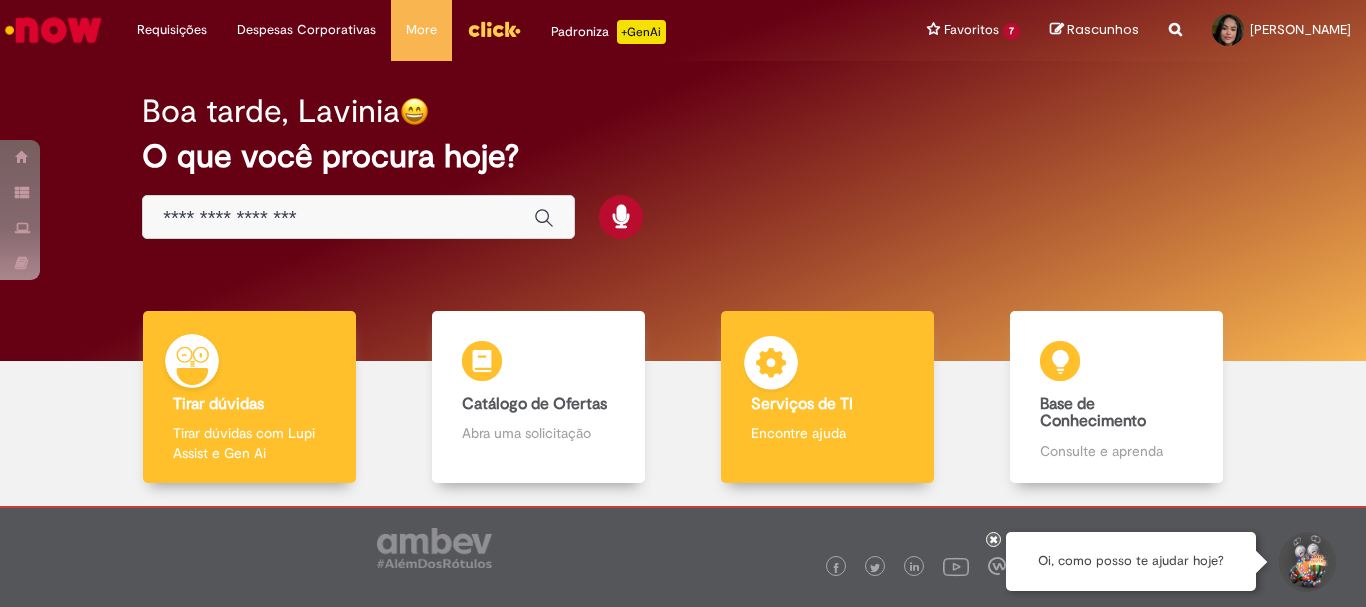click on "Encontre ajuda" at bounding box center (827, 433) 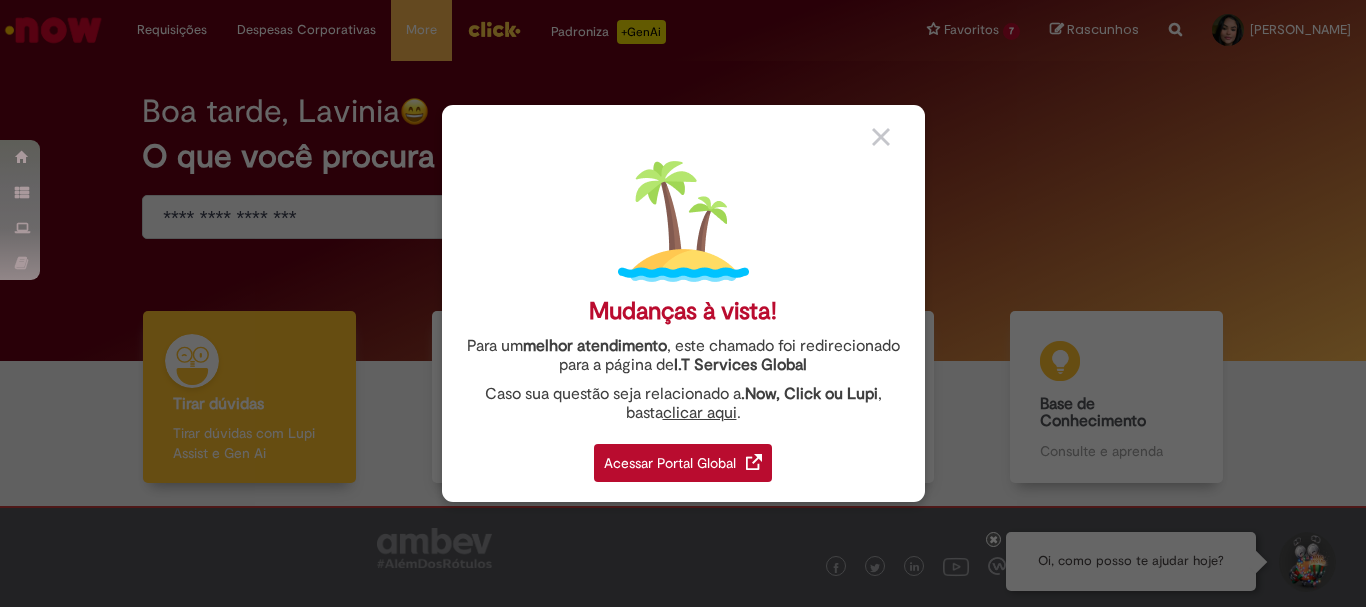 click on "Acessar Portal Global" at bounding box center (683, 463) 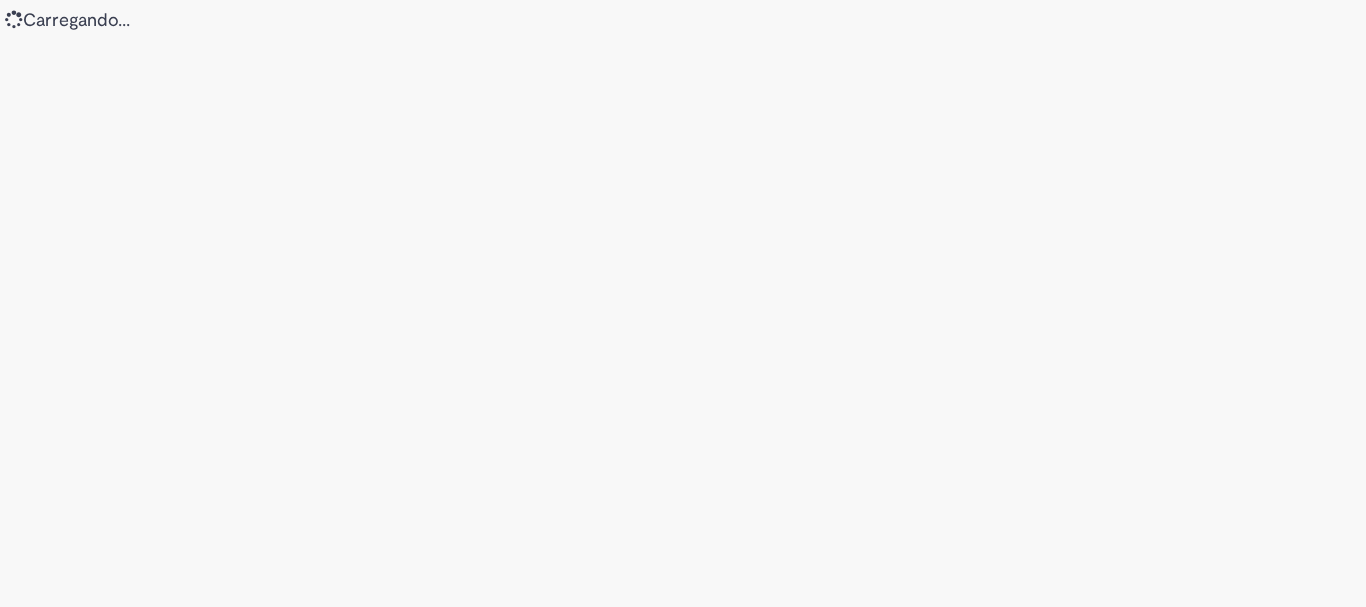 scroll, scrollTop: 0, scrollLeft: 0, axis: both 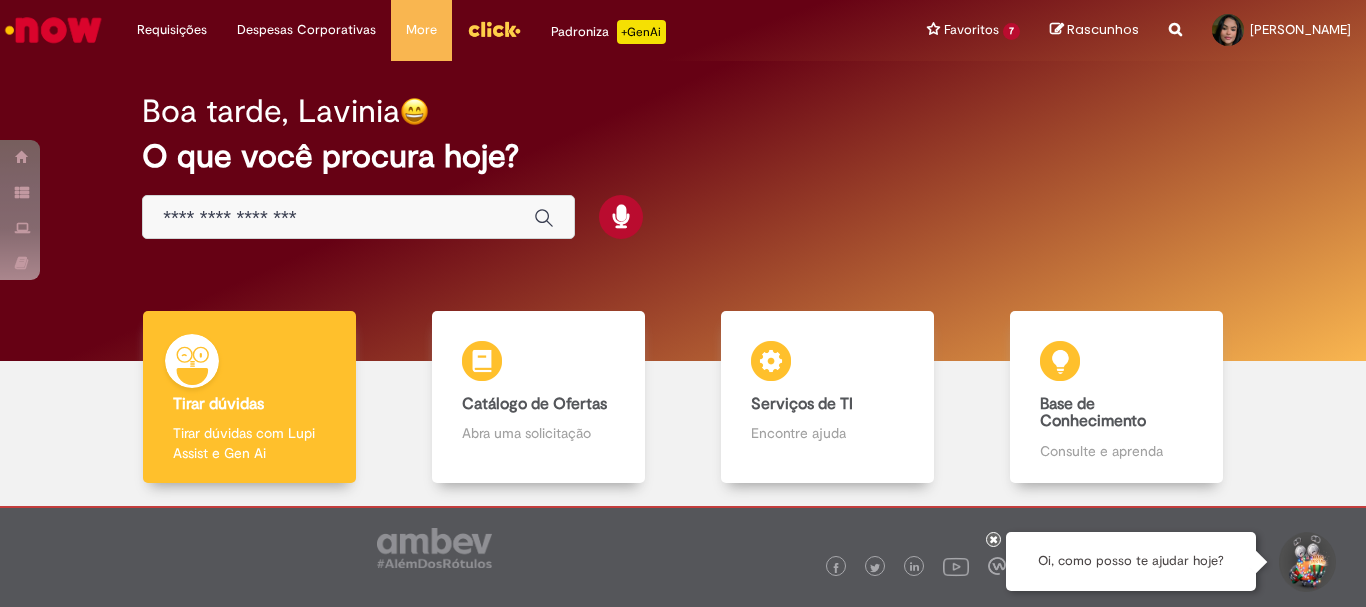 click at bounding box center [994, 539] 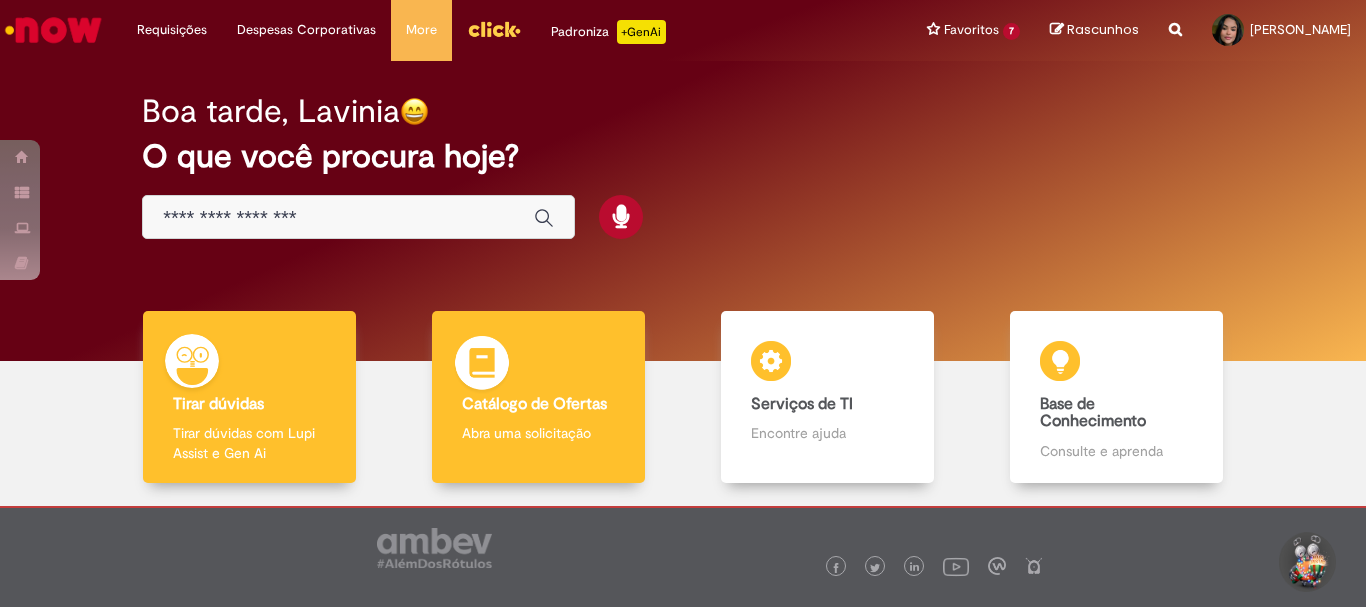 click on "Catálogo de Ofertas
Catálogo de Ofertas
Abra uma solicitação" at bounding box center [538, 397] 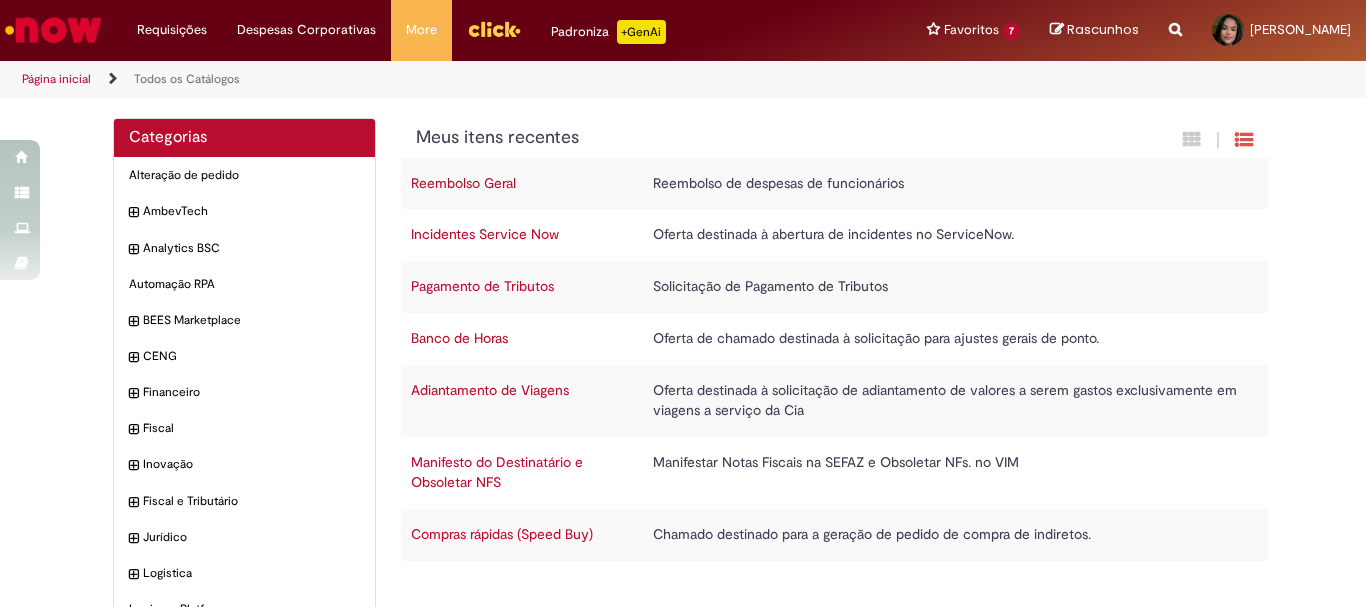 click on "Reembolso Geral" at bounding box center (463, 183) 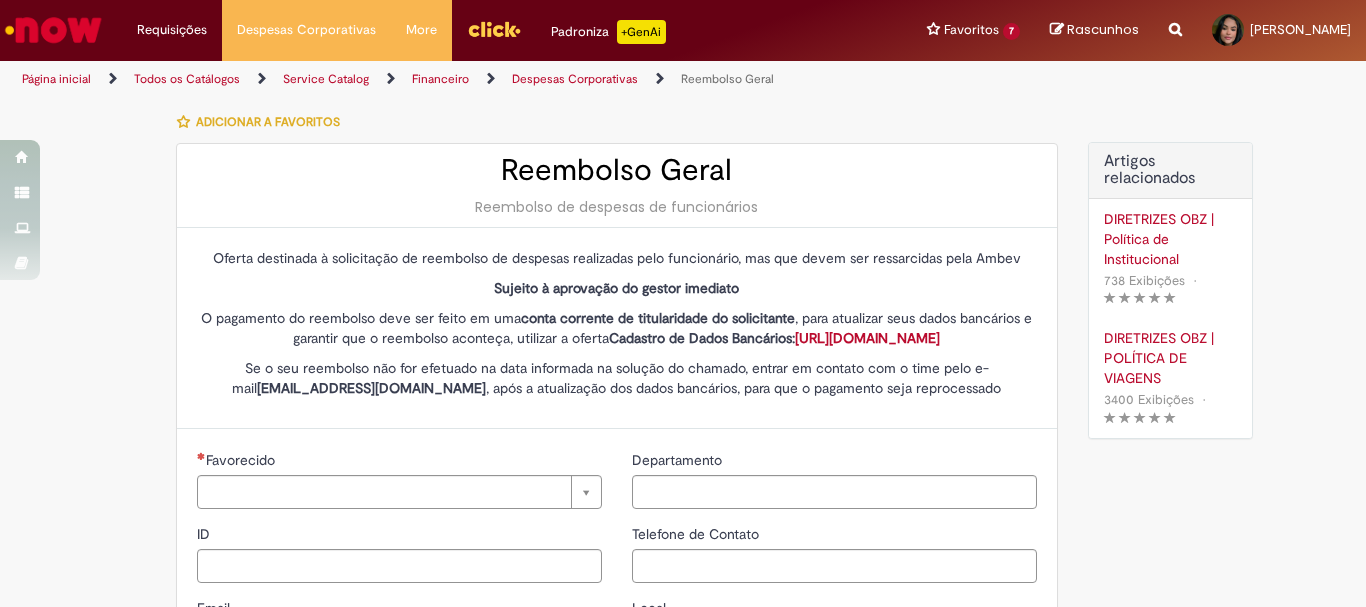 type on "********" 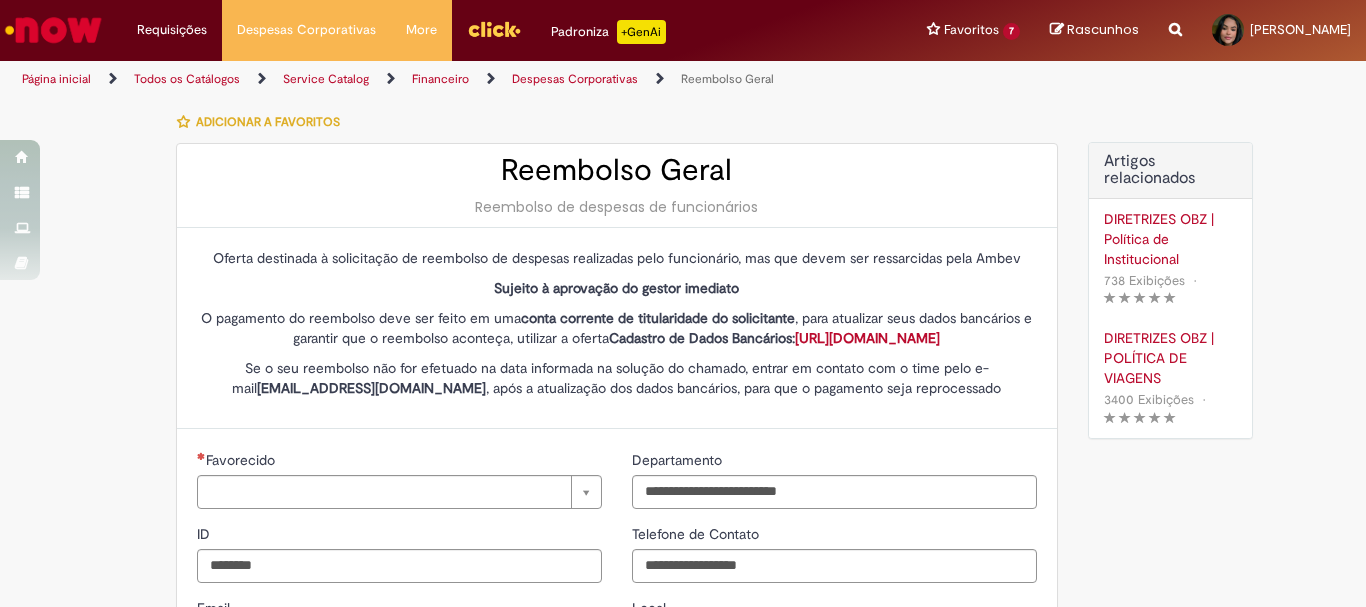 type on "**********" 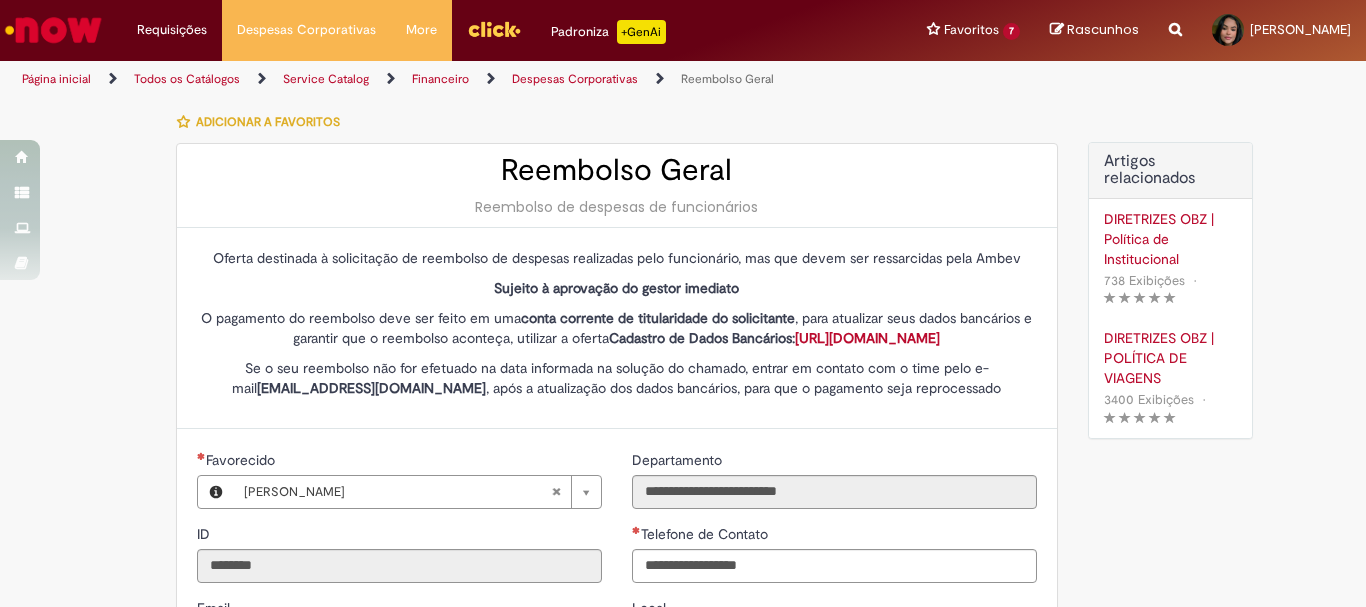 type on "**********" 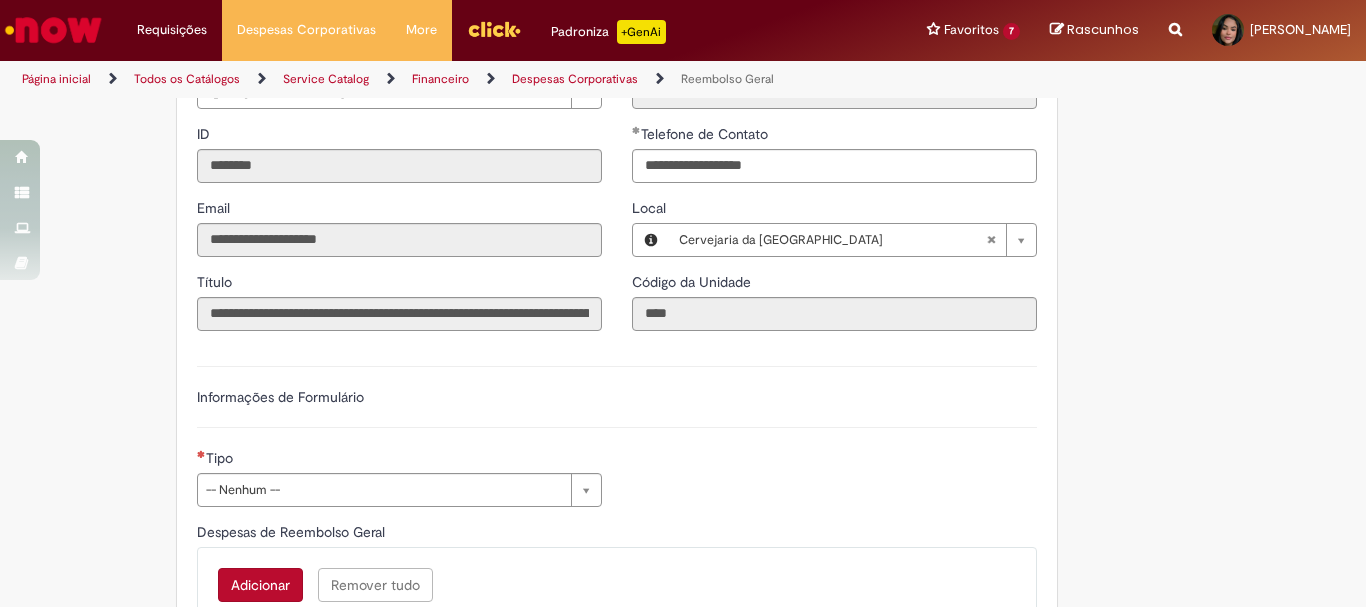 scroll, scrollTop: 600, scrollLeft: 0, axis: vertical 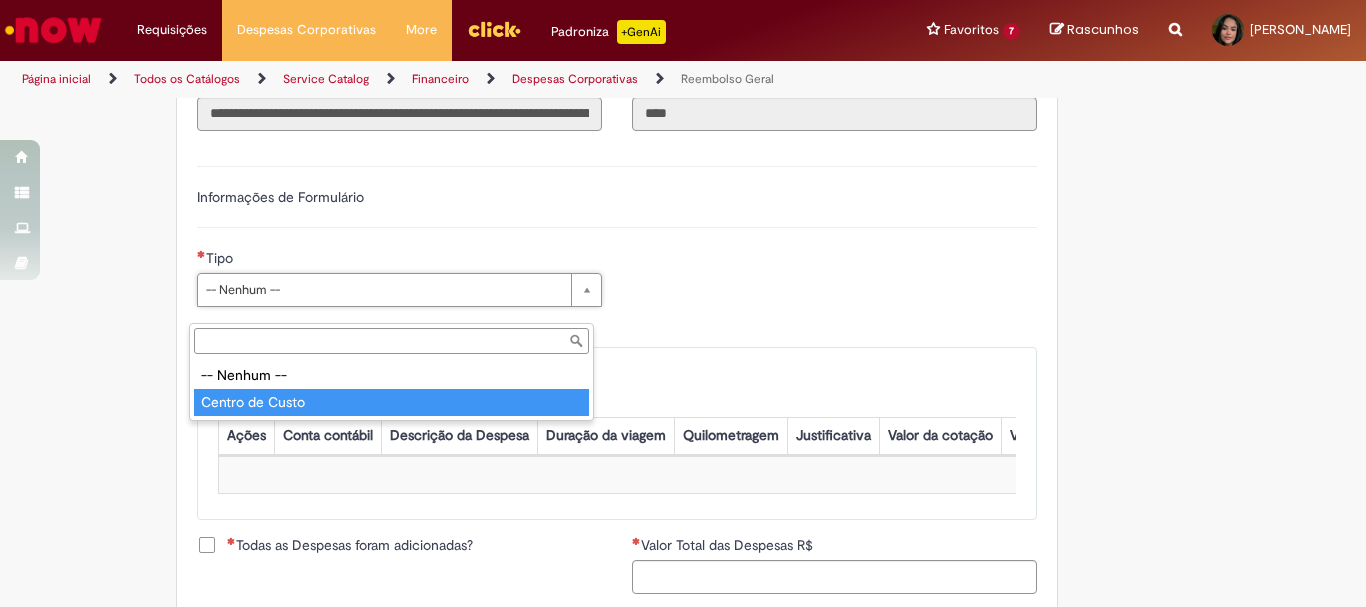 type on "**********" 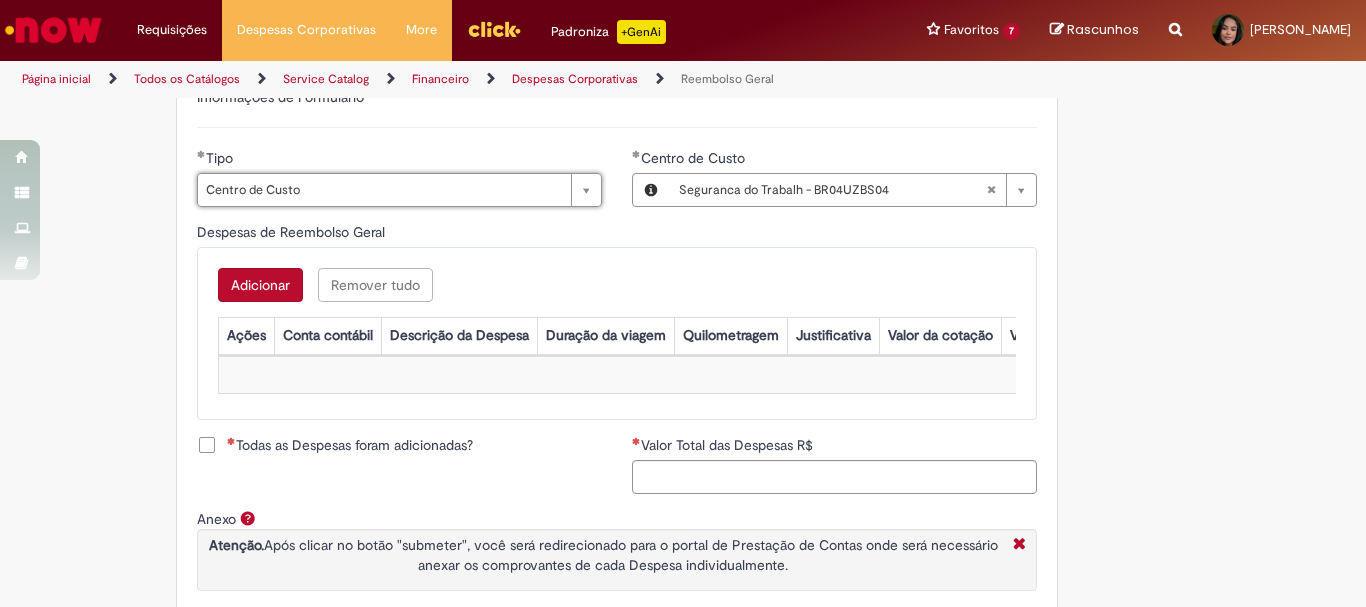 scroll, scrollTop: 889, scrollLeft: 0, axis: vertical 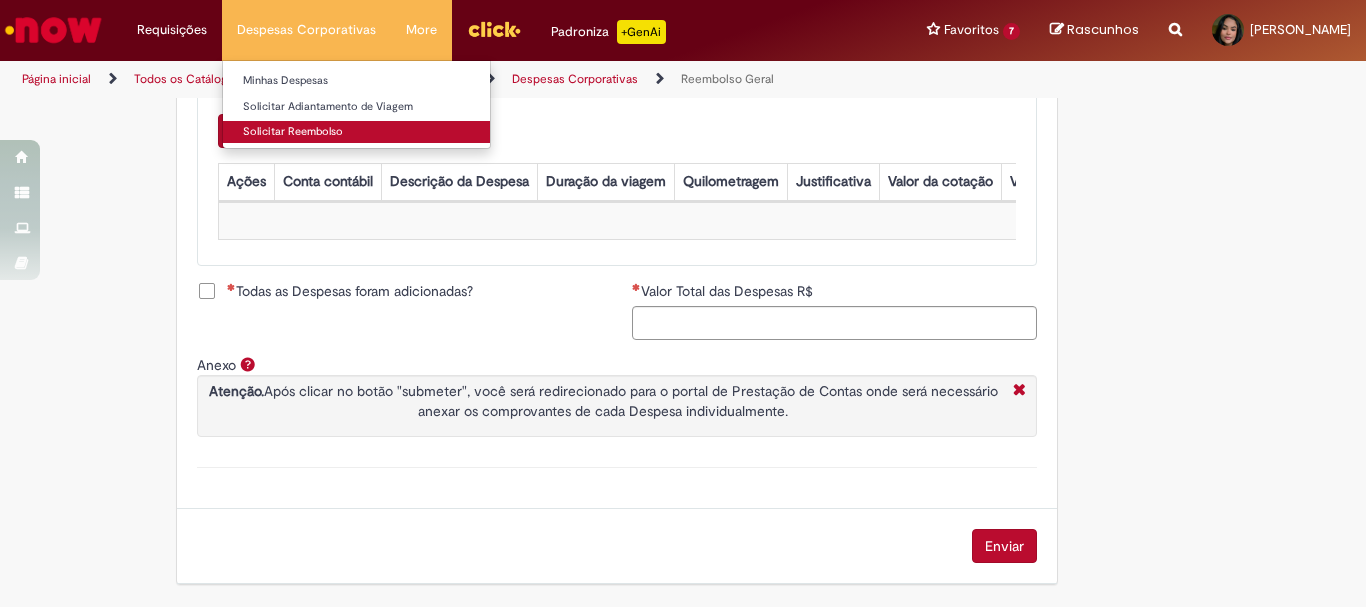 click on "Solicitar Reembolso" at bounding box center [356, 132] 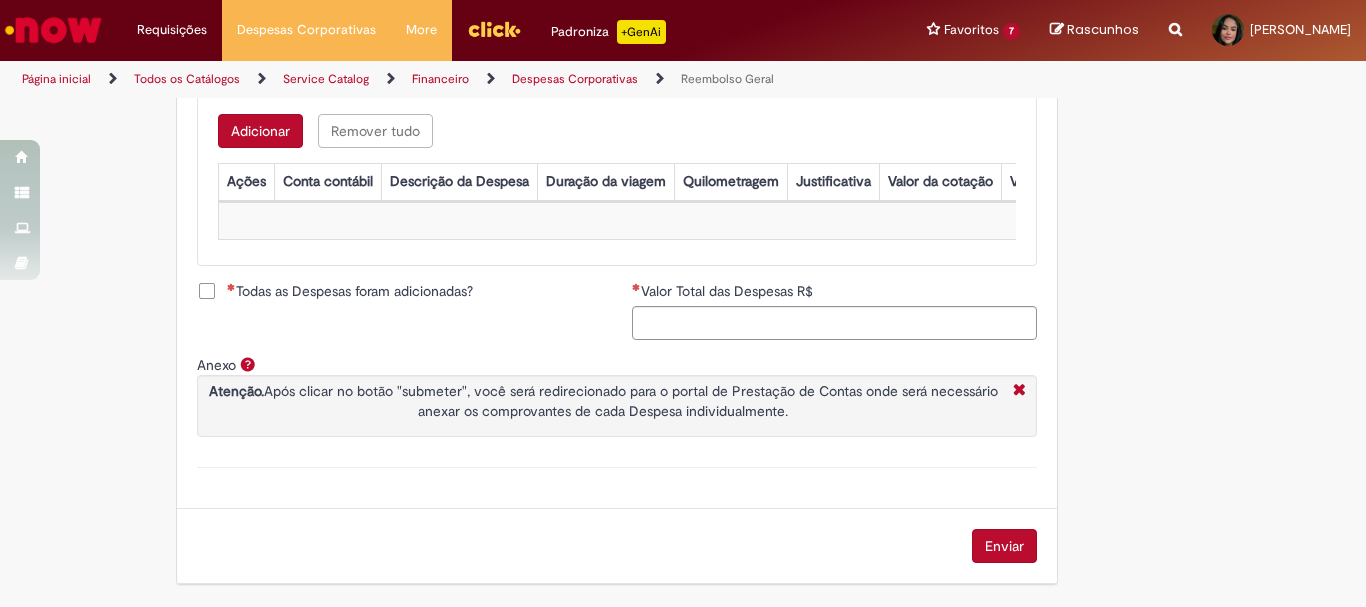 click at bounding box center (53, 30) 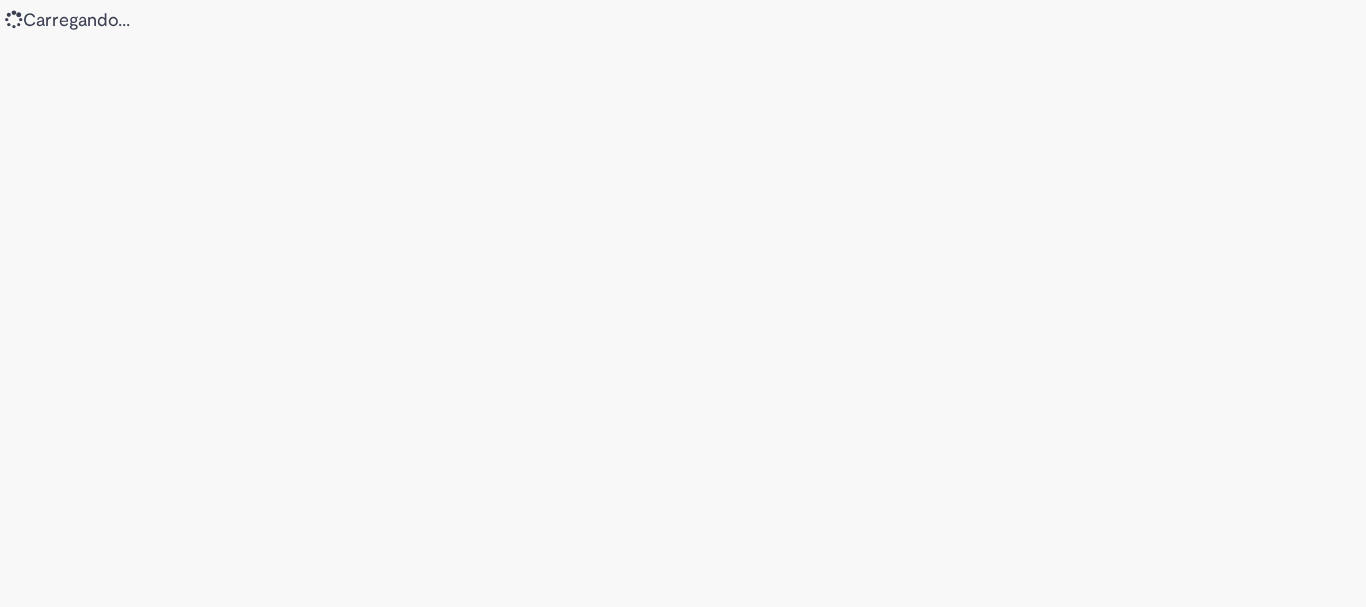 scroll, scrollTop: 0, scrollLeft: 0, axis: both 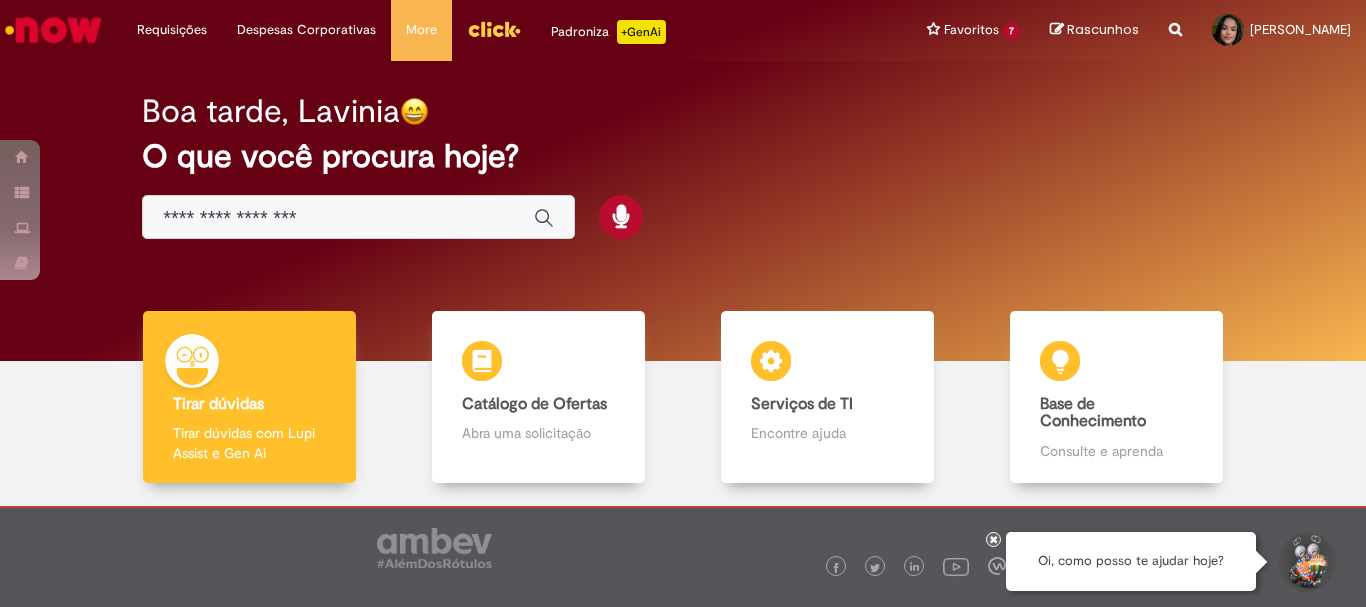 click at bounding box center (338, 218) 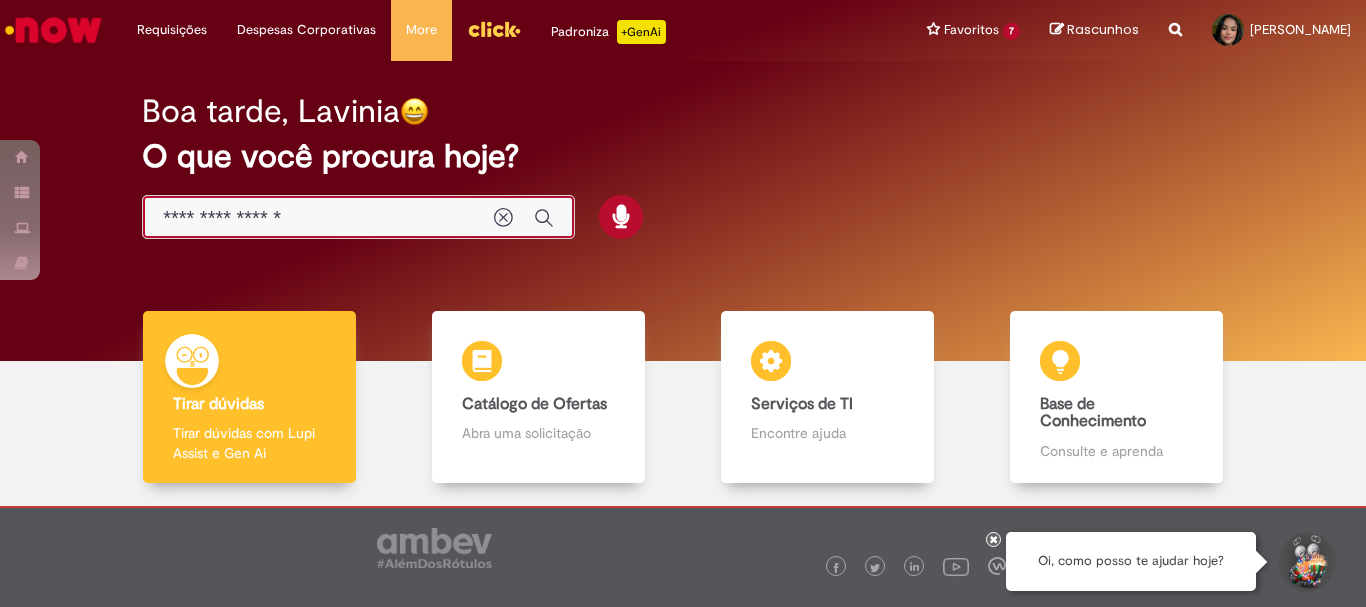 type on "**********" 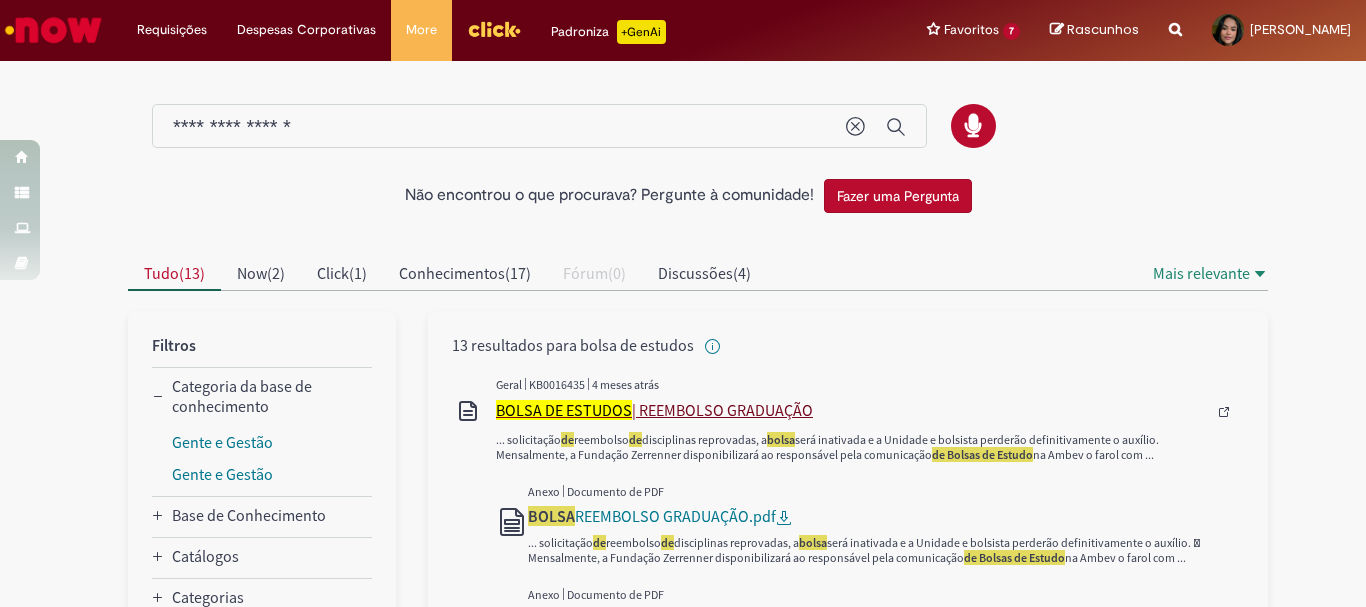 click on "BOLSA DE ESTUDOS  | REEMBOLSO GRADUAÇÃO" at bounding box center (851, 410) 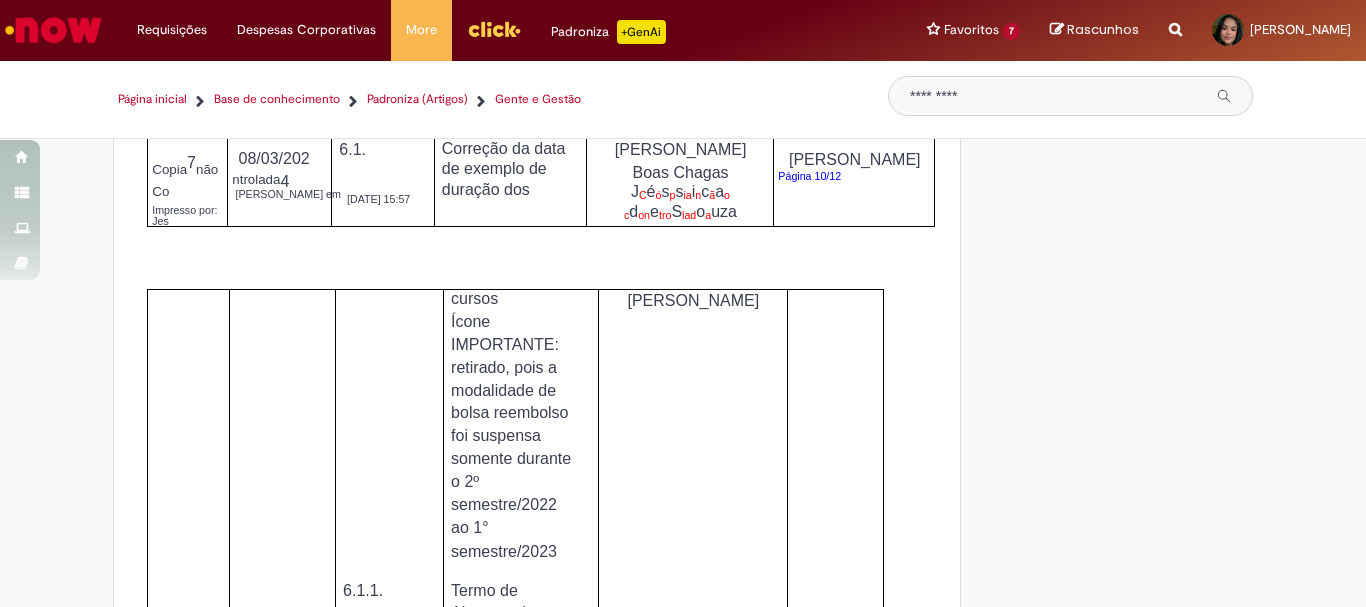 scroll, scrollTop: 7300, scrollLeft: 0, axis: vertical 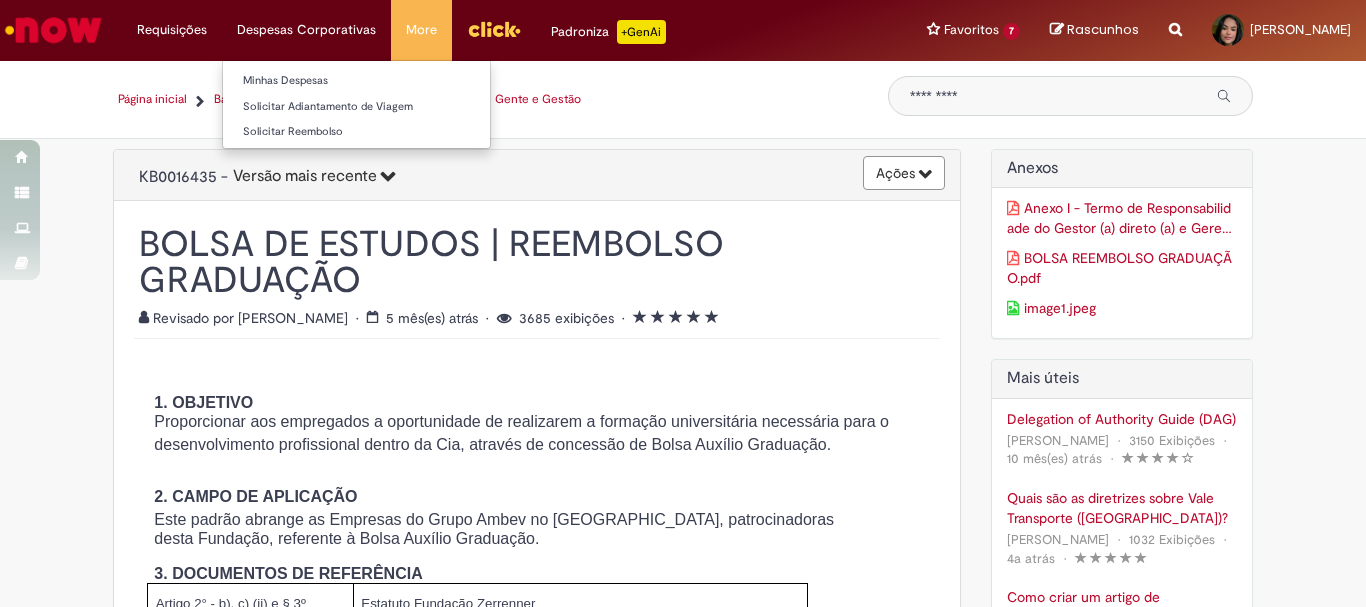 type on "**********" 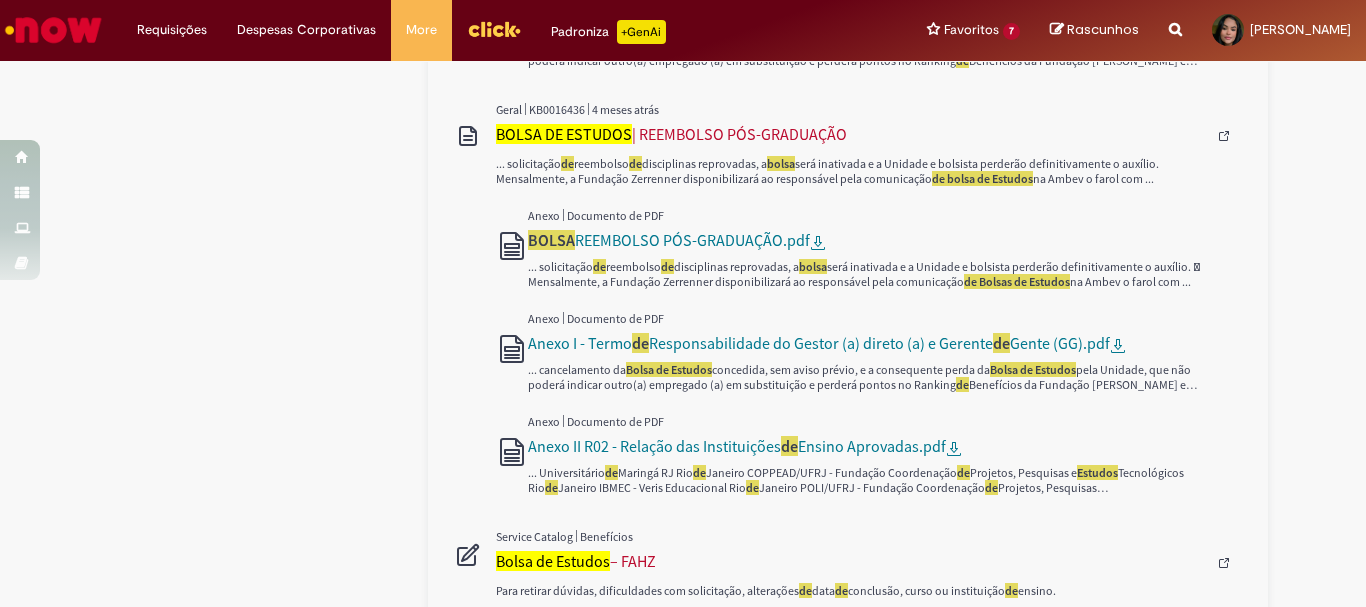 scroll, scrollTop: 800, scrollLeft: 0, axis: vertical 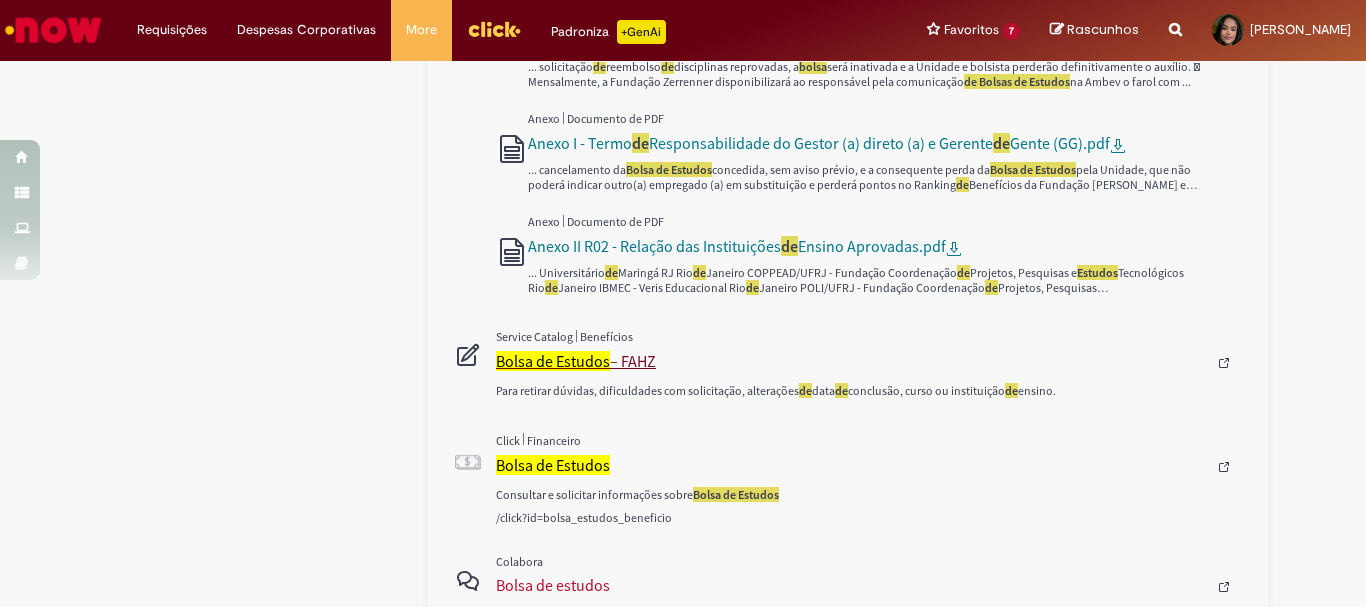click on "Bolsa de Estudos  – FAHZ" at bounding box center (851, 361) 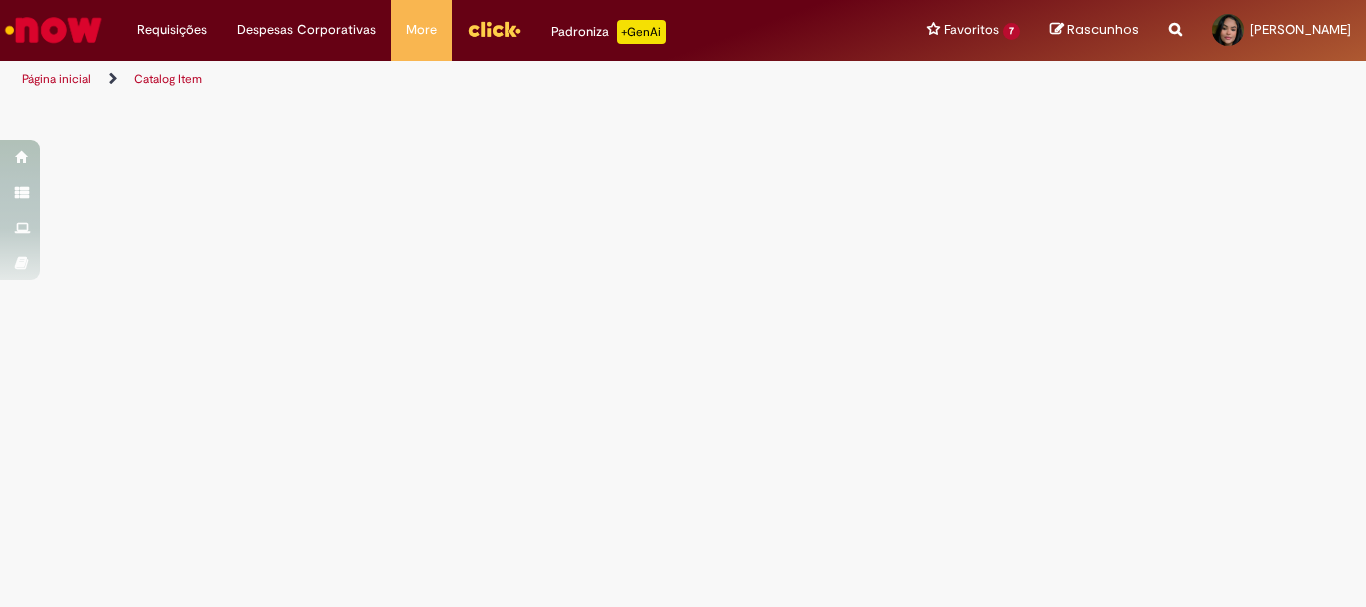 scroll, scrollTop: 0, scrollLeft: 0, axis: both 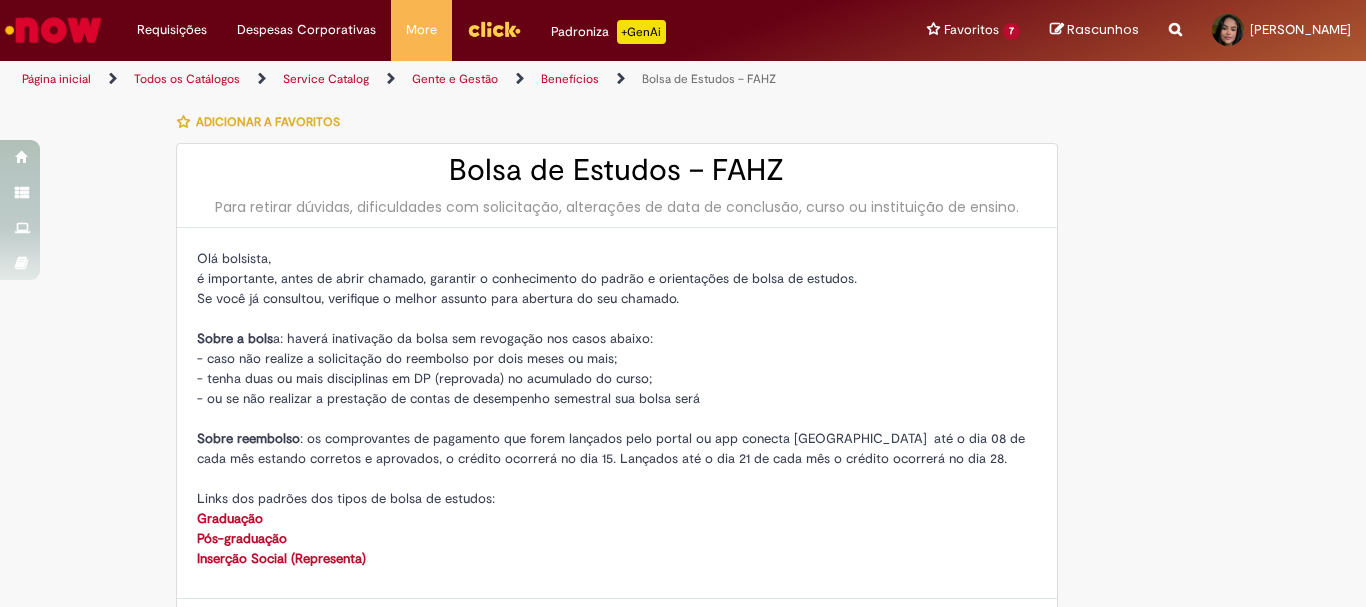 type on "********" 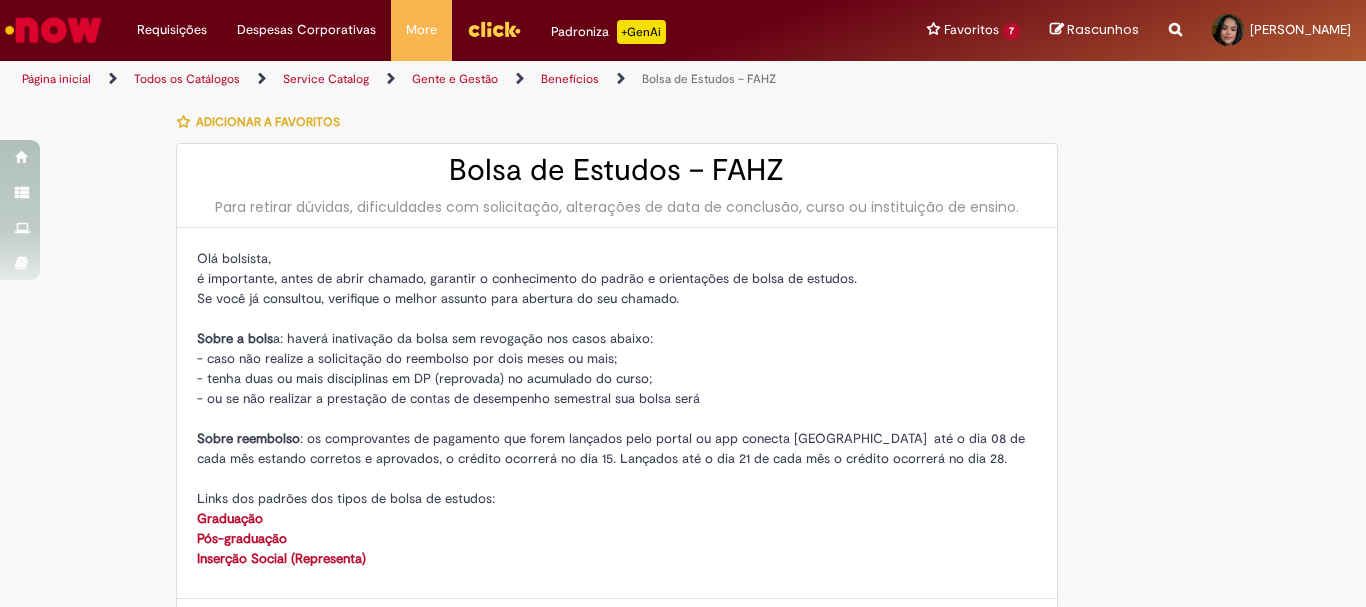 type on "**********" 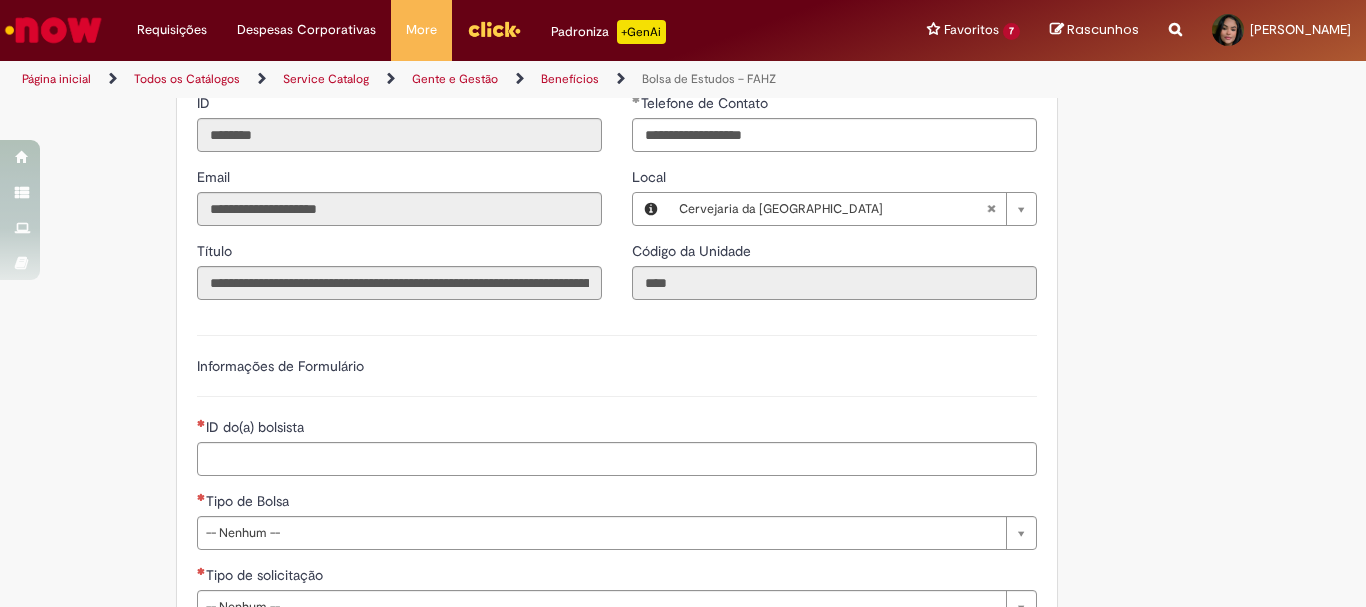 scroll, scrollTop: 800, scrollLeft: 0, axis: vertical 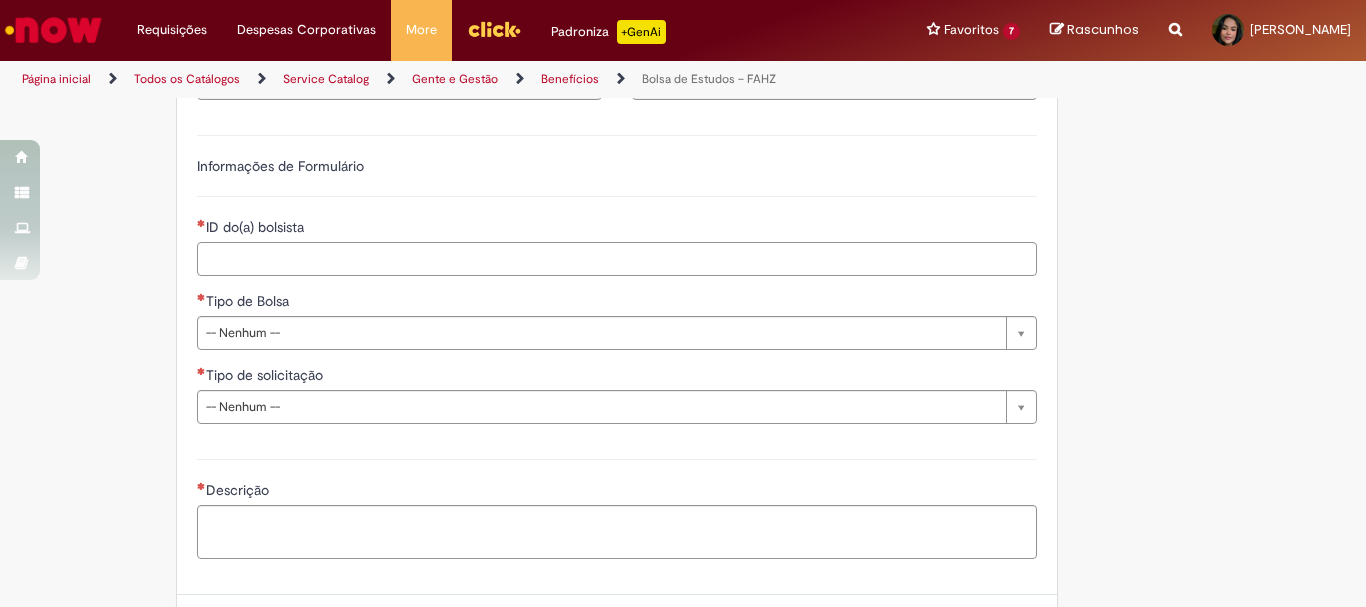 click on "ID do(a) bolsista" at bounding box center [617, 259] 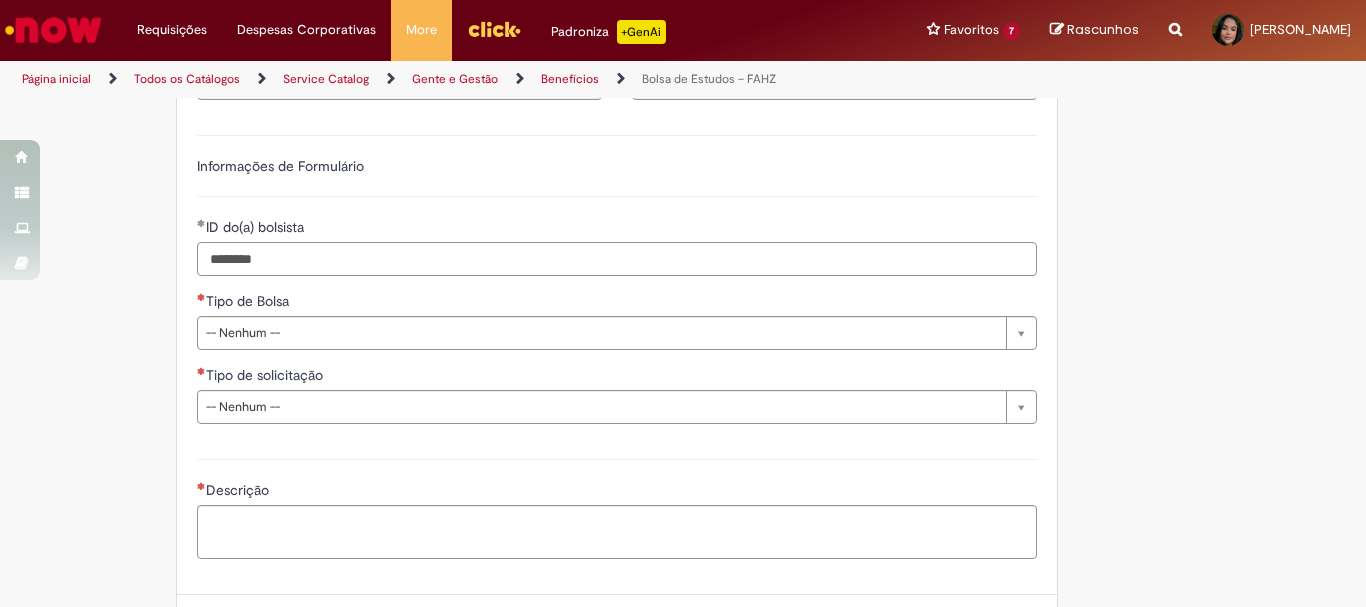type on "********" 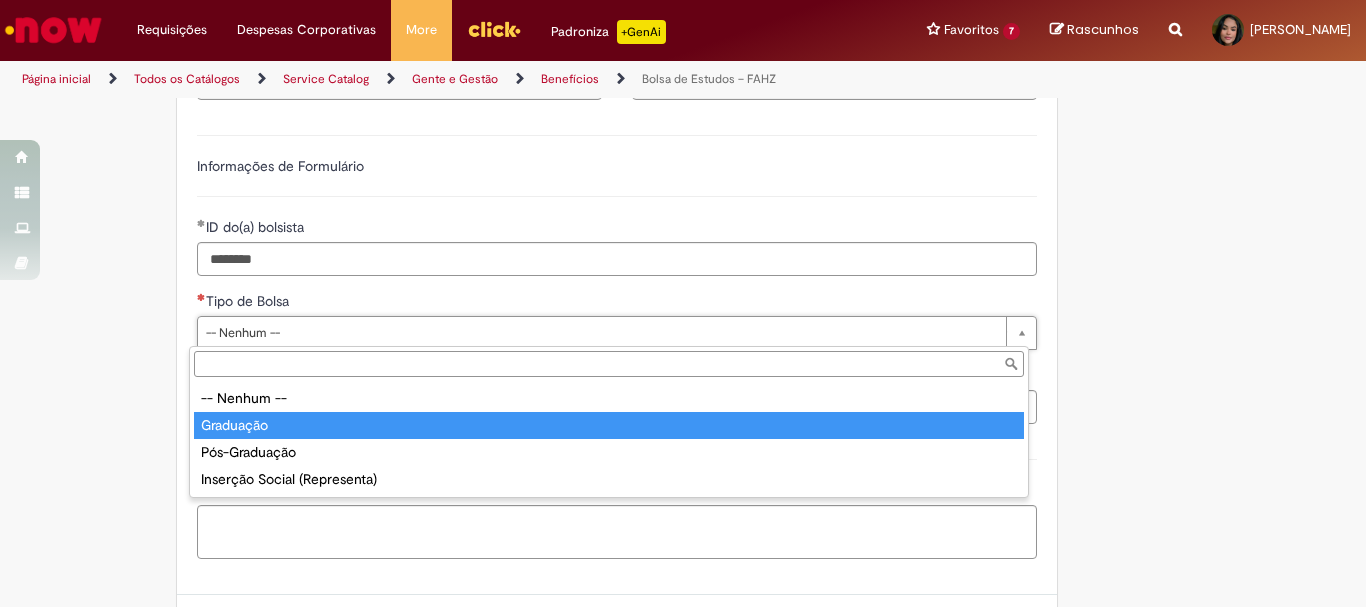 type on "*********" 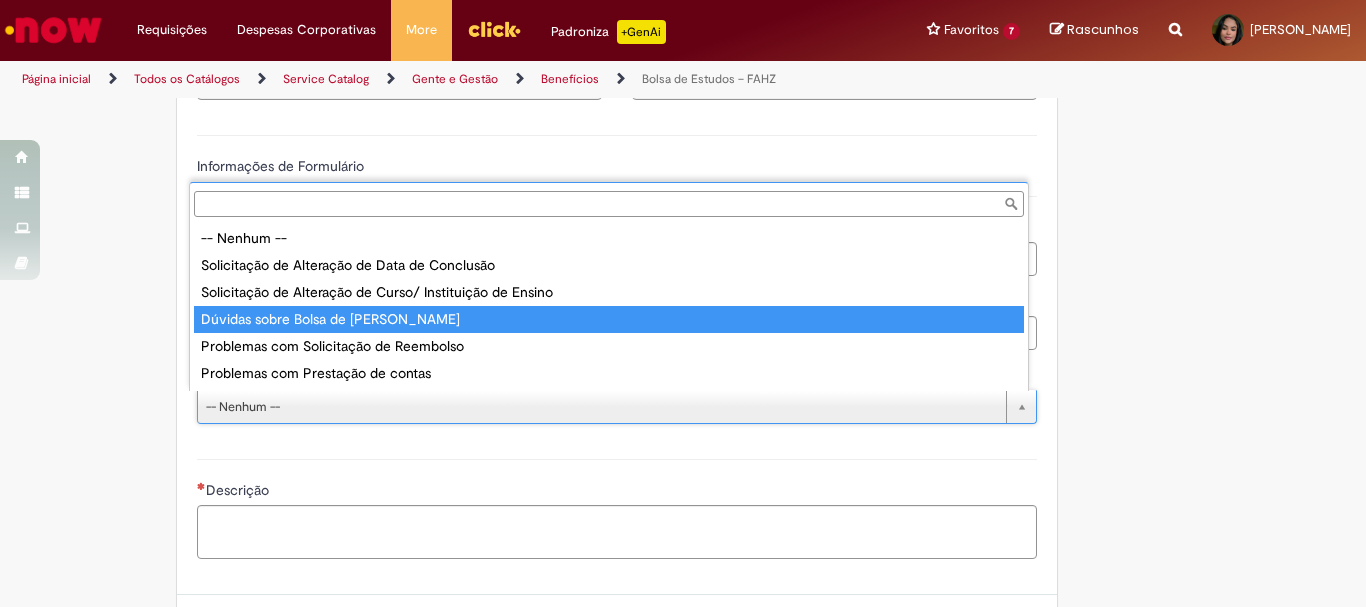 type on "**********" 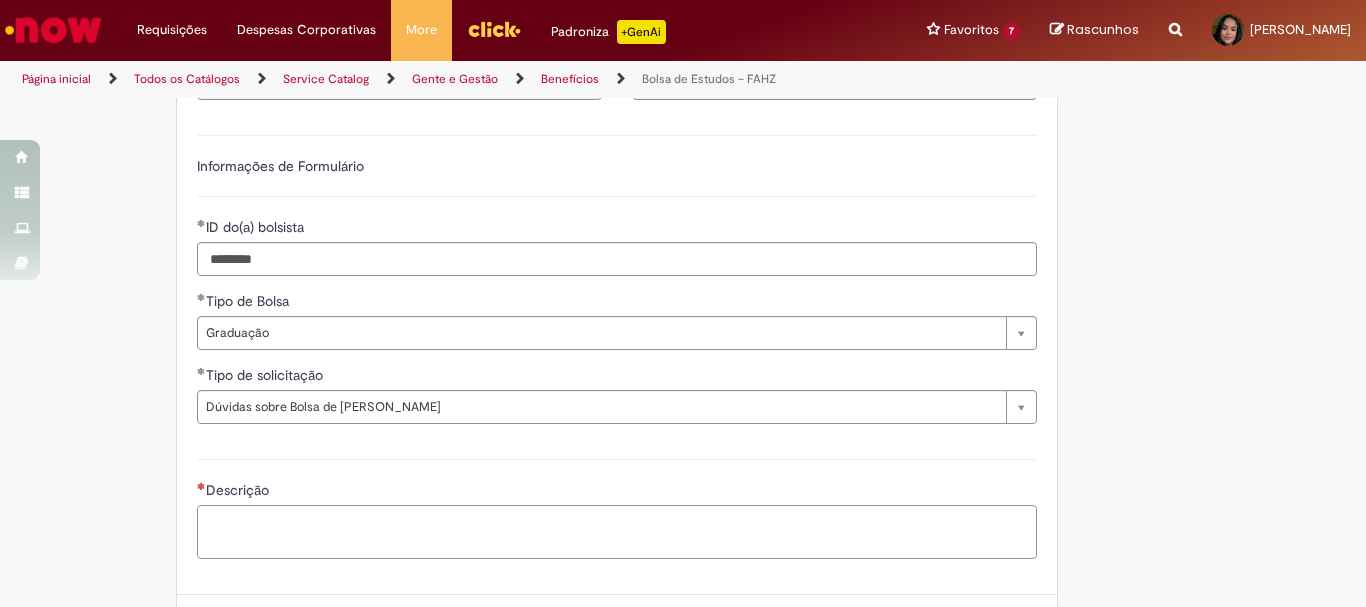 click on "Descrição" at bounding box center [617, 532] 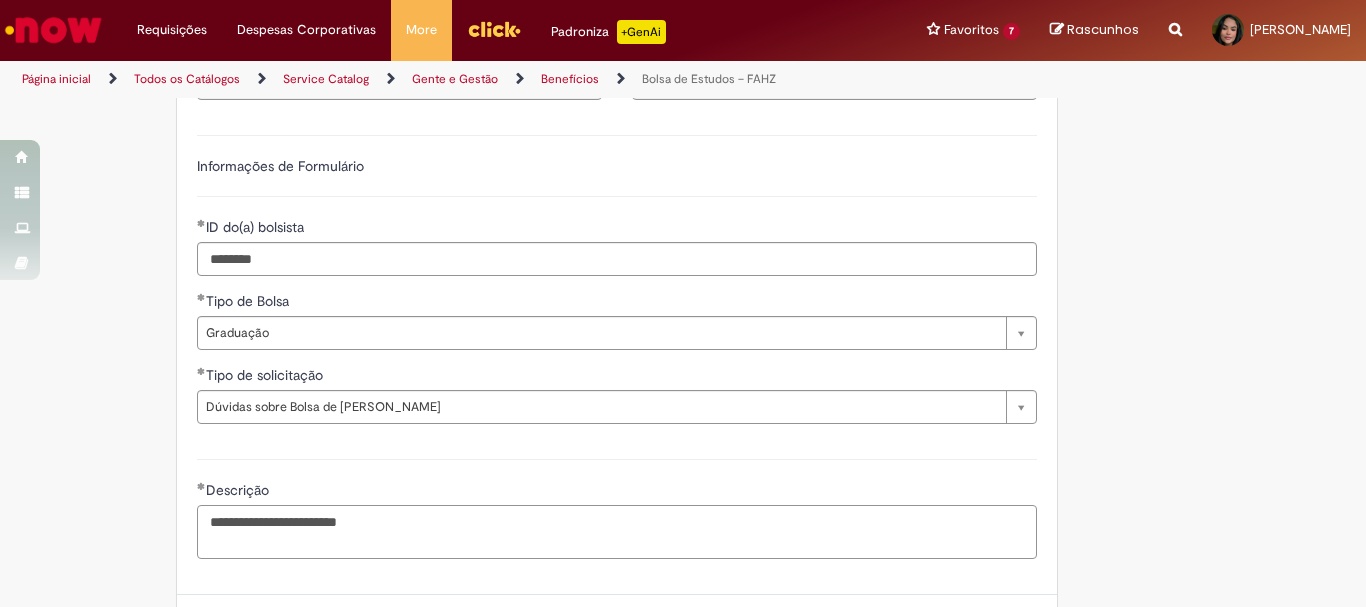 scroll, scrollTop: 973, scrollLeft: 0, axis: vertical 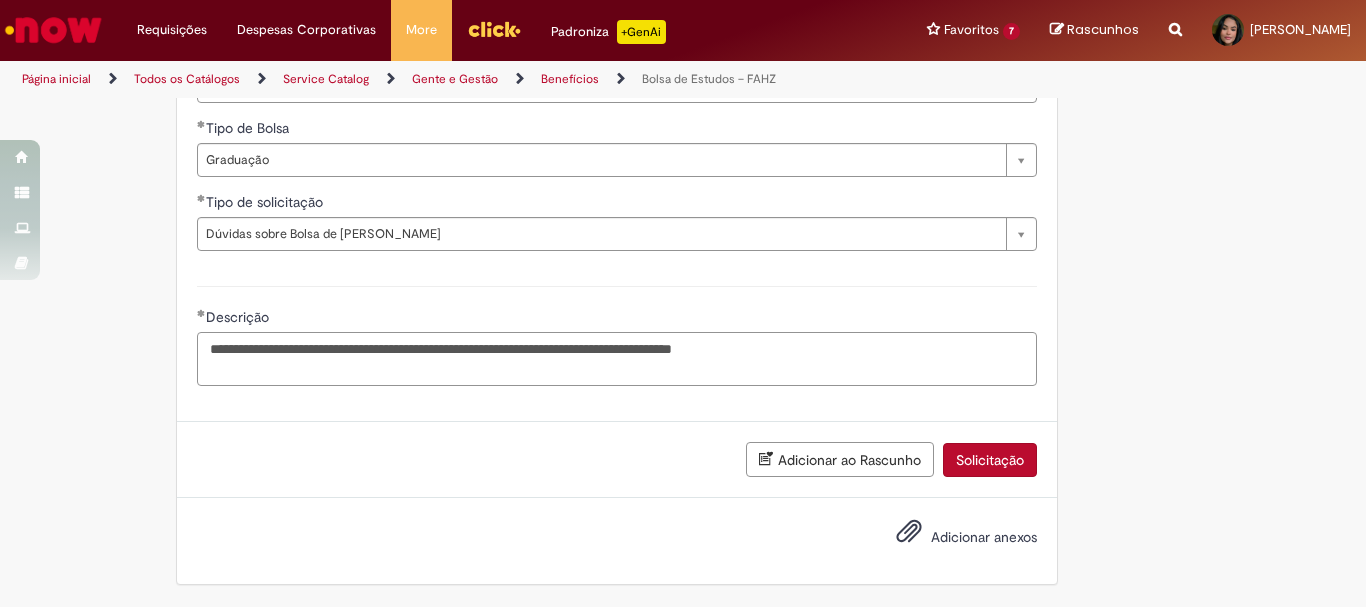 click on "**********" at bounding box center (617, 359) 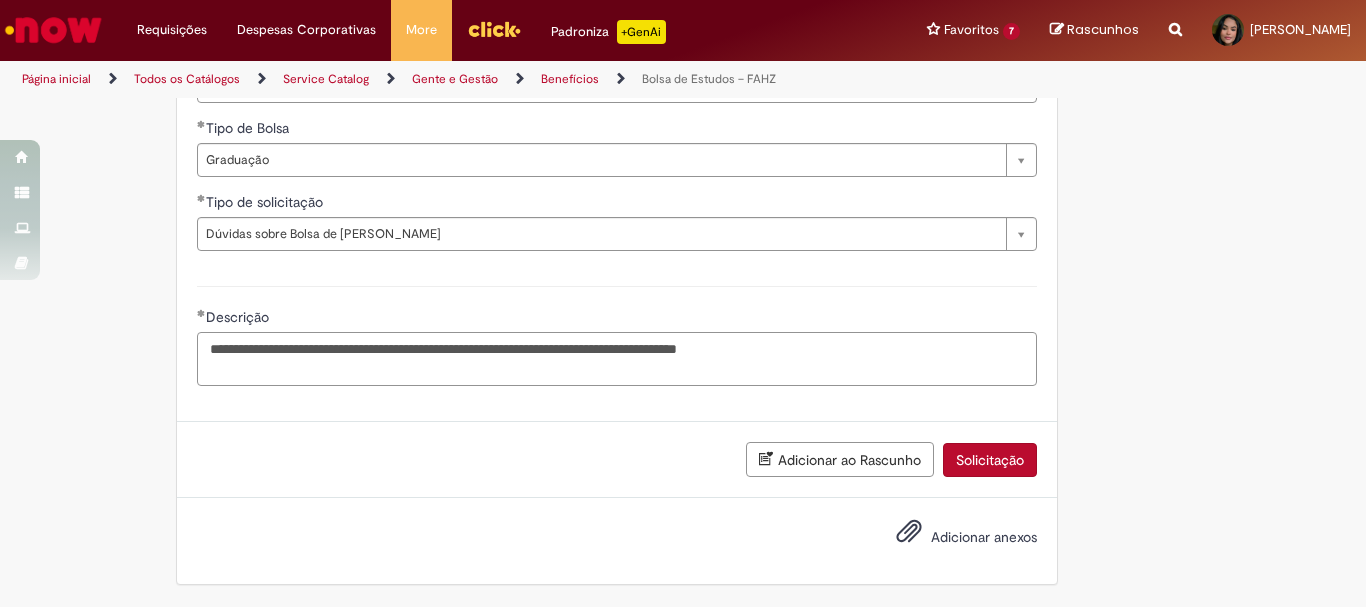 click on "**********" at bounding box center [617, 359] 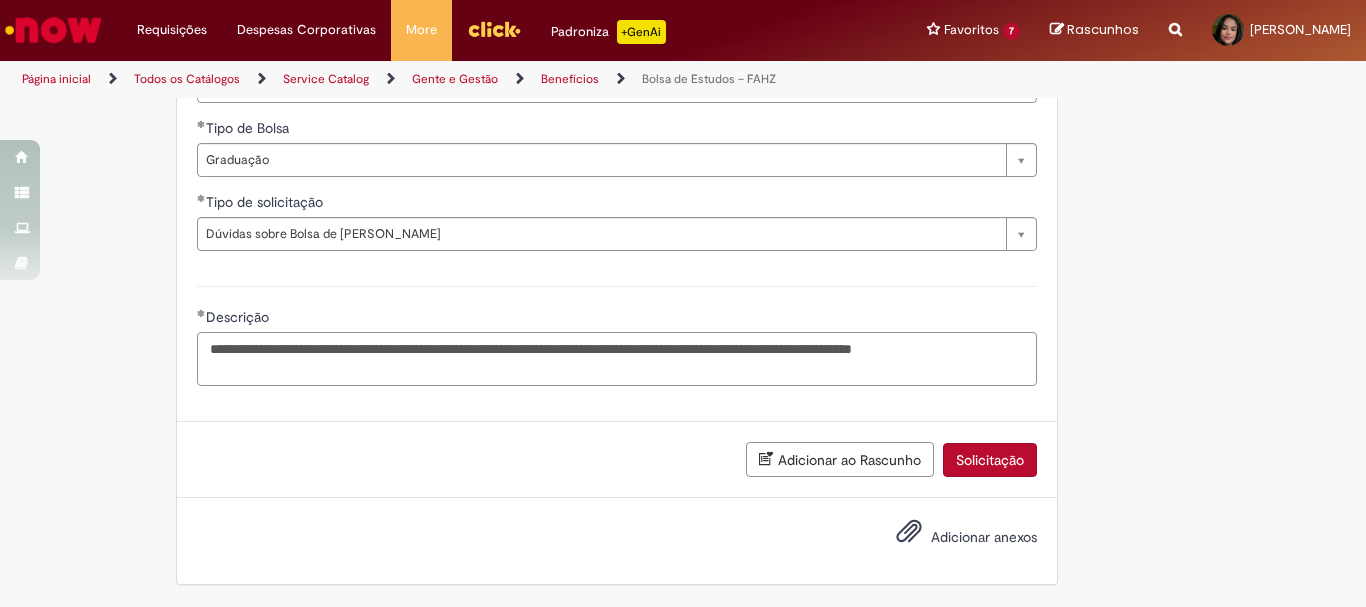 click on "**********" at bounding box center (617, 359) 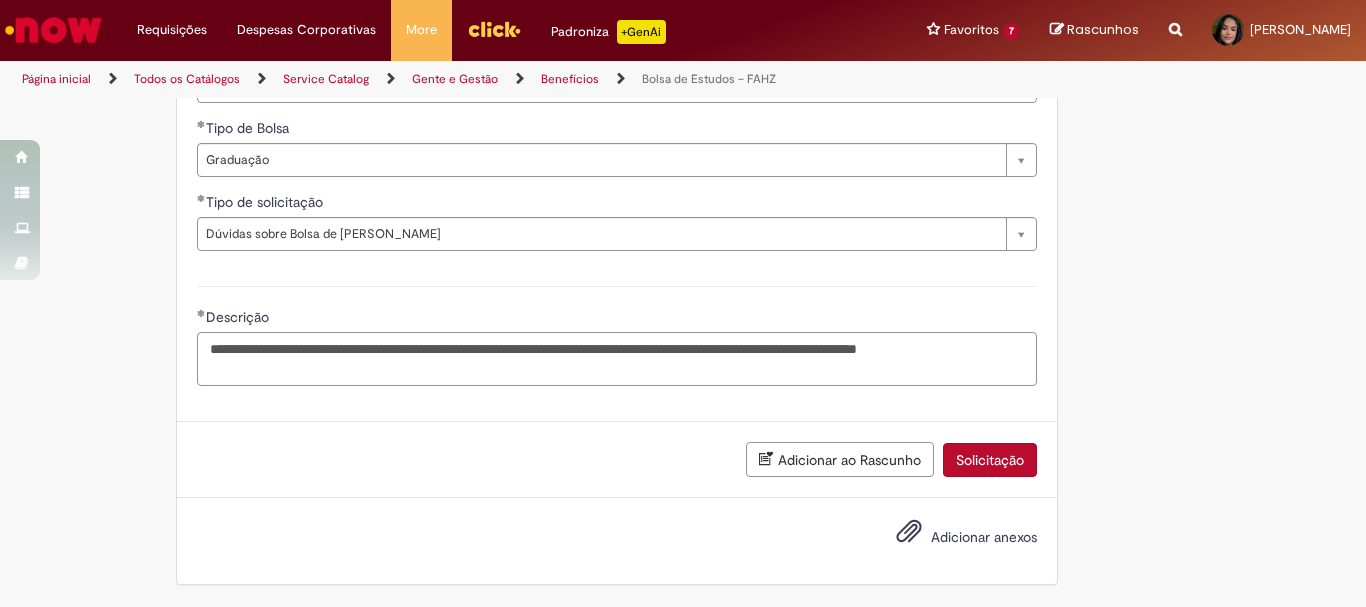 click on "**********" at bounding box center (617, 359) 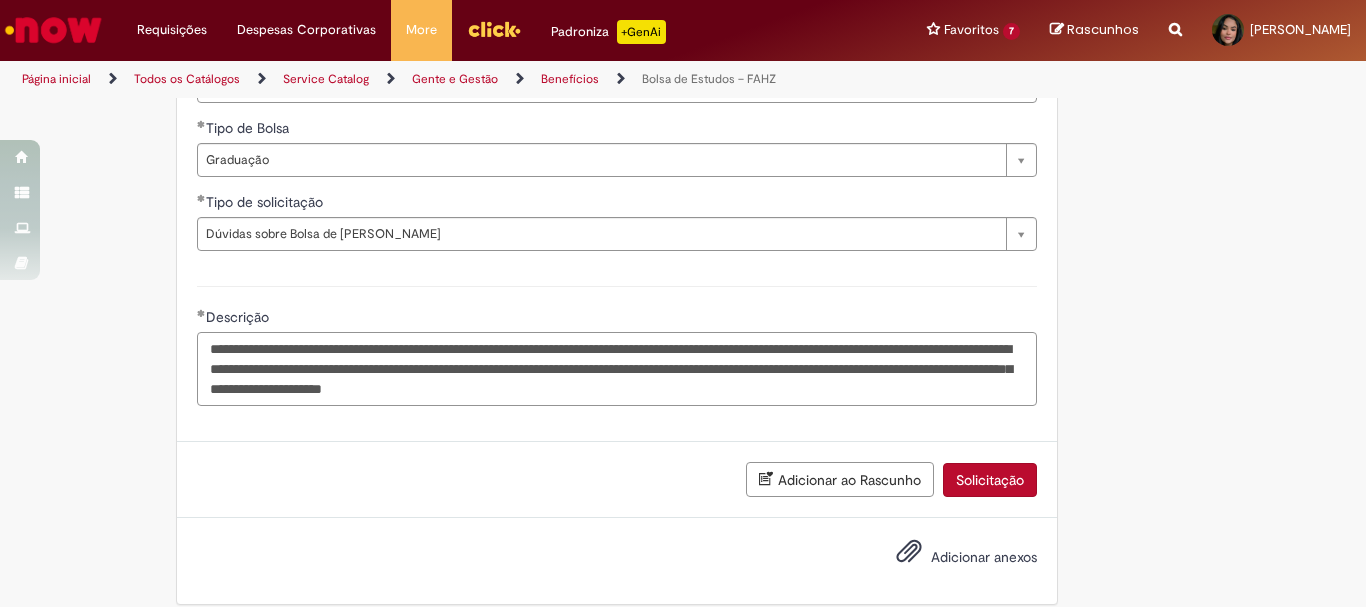 type on "**********" 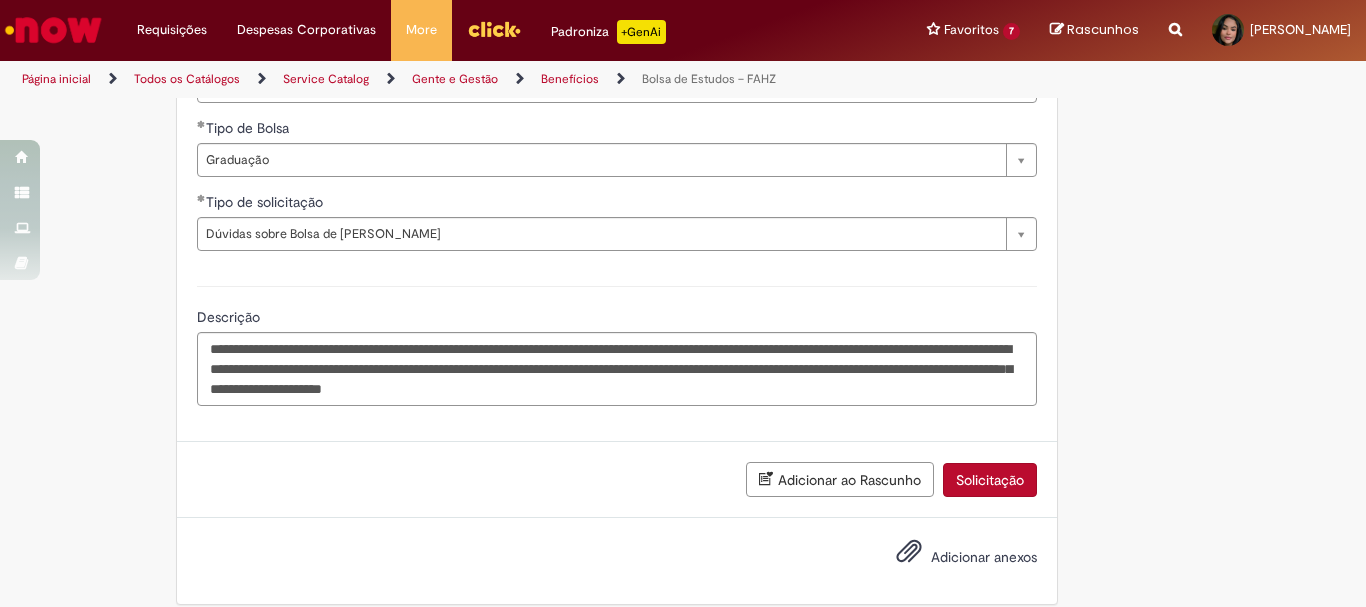 click on "Adicionar anexos" at bounding box center (952, 558) 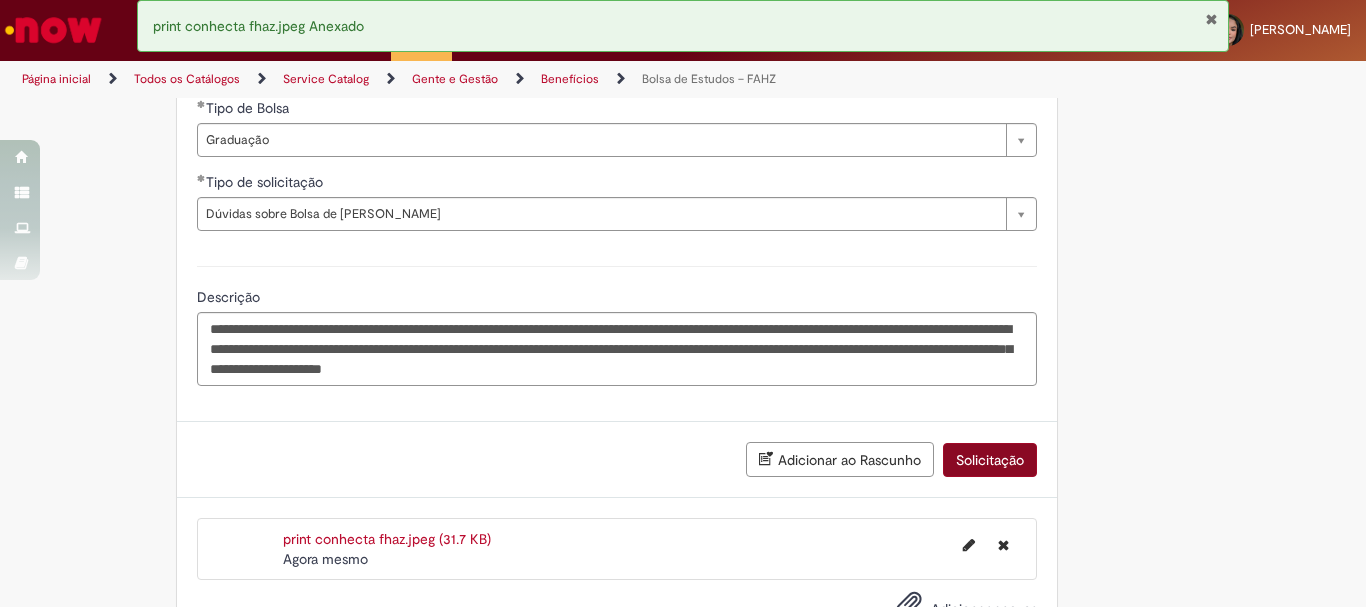 scroll, scrollTop: 1065, scrollLeft: 0, axis: vertical 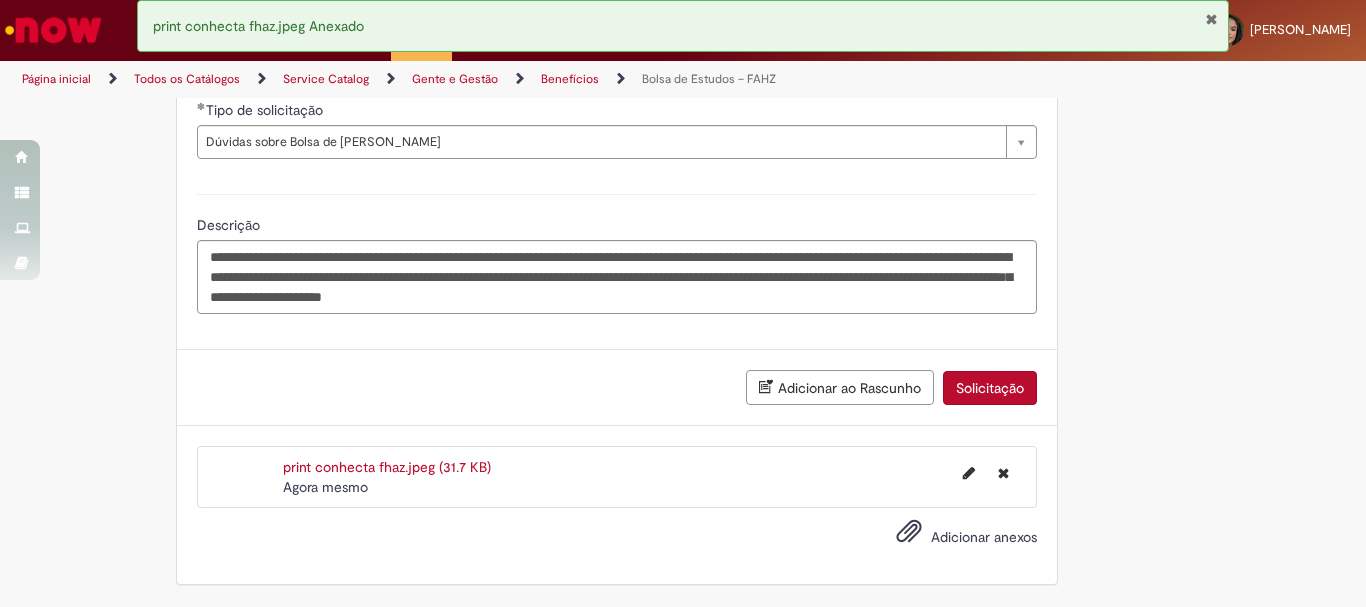 click on "Solicitação" at bounding box center [990, 388] 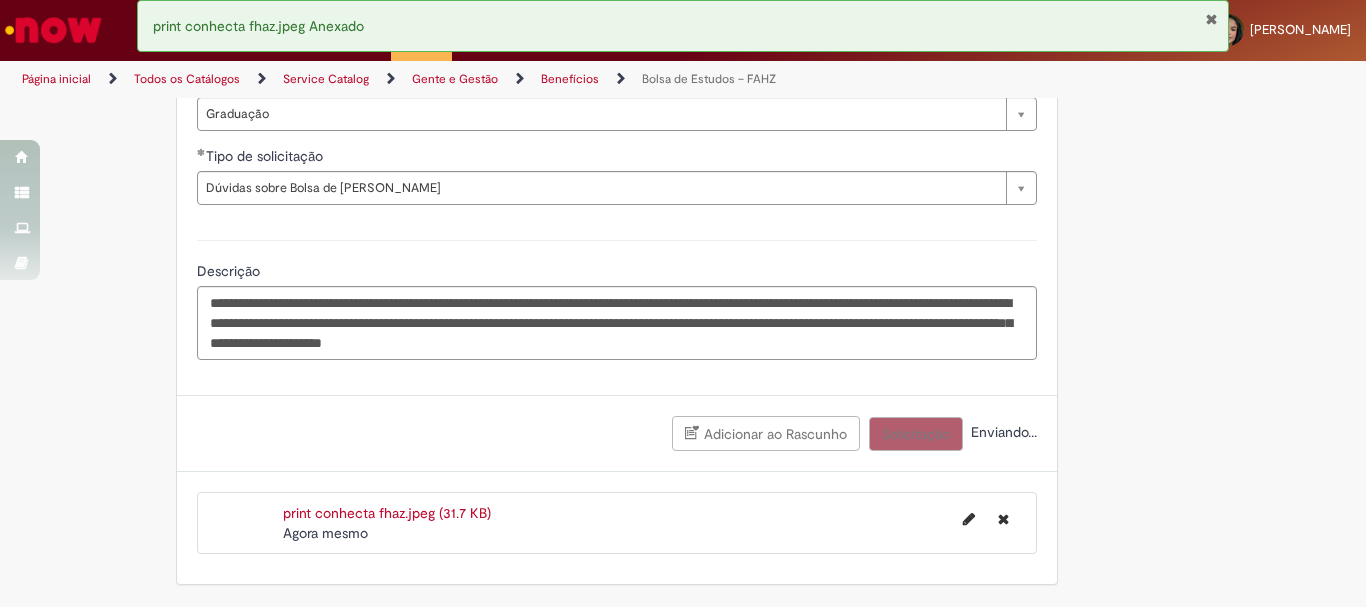 scroll, scrollTop: 1019, scrollLeft: 0, axis: vertical 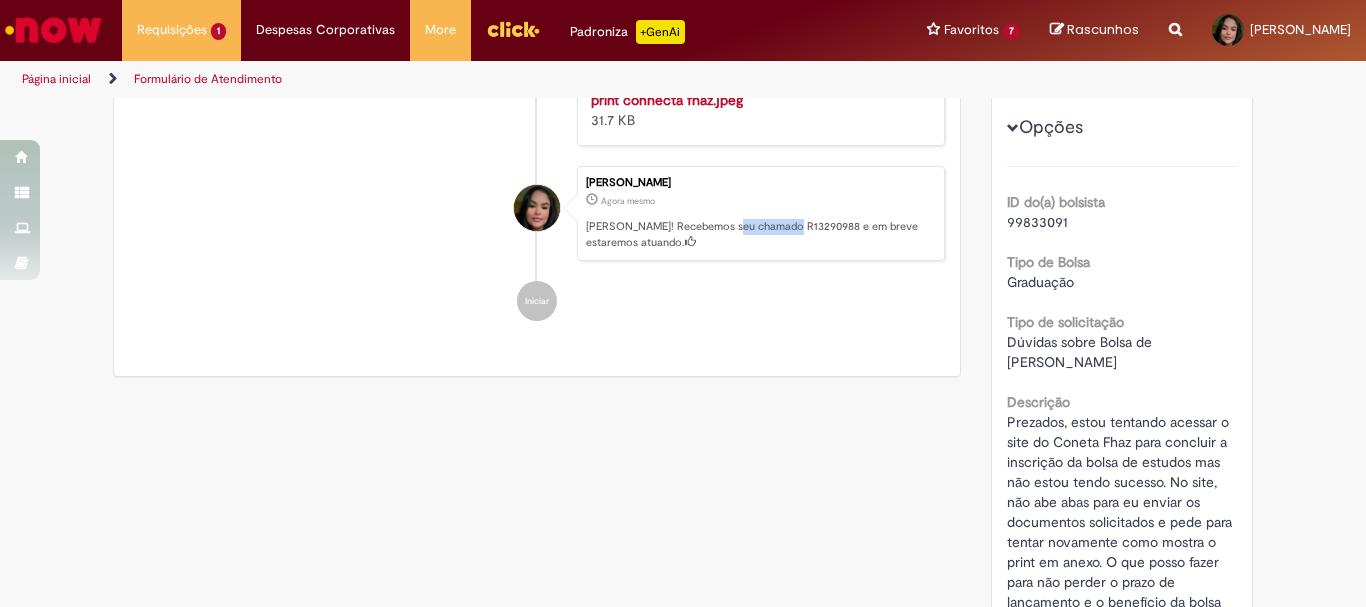 drag, startPoint x: 735, startPoint y: 317, endPoint x: 784, endPoint y: 317, distance: 49 